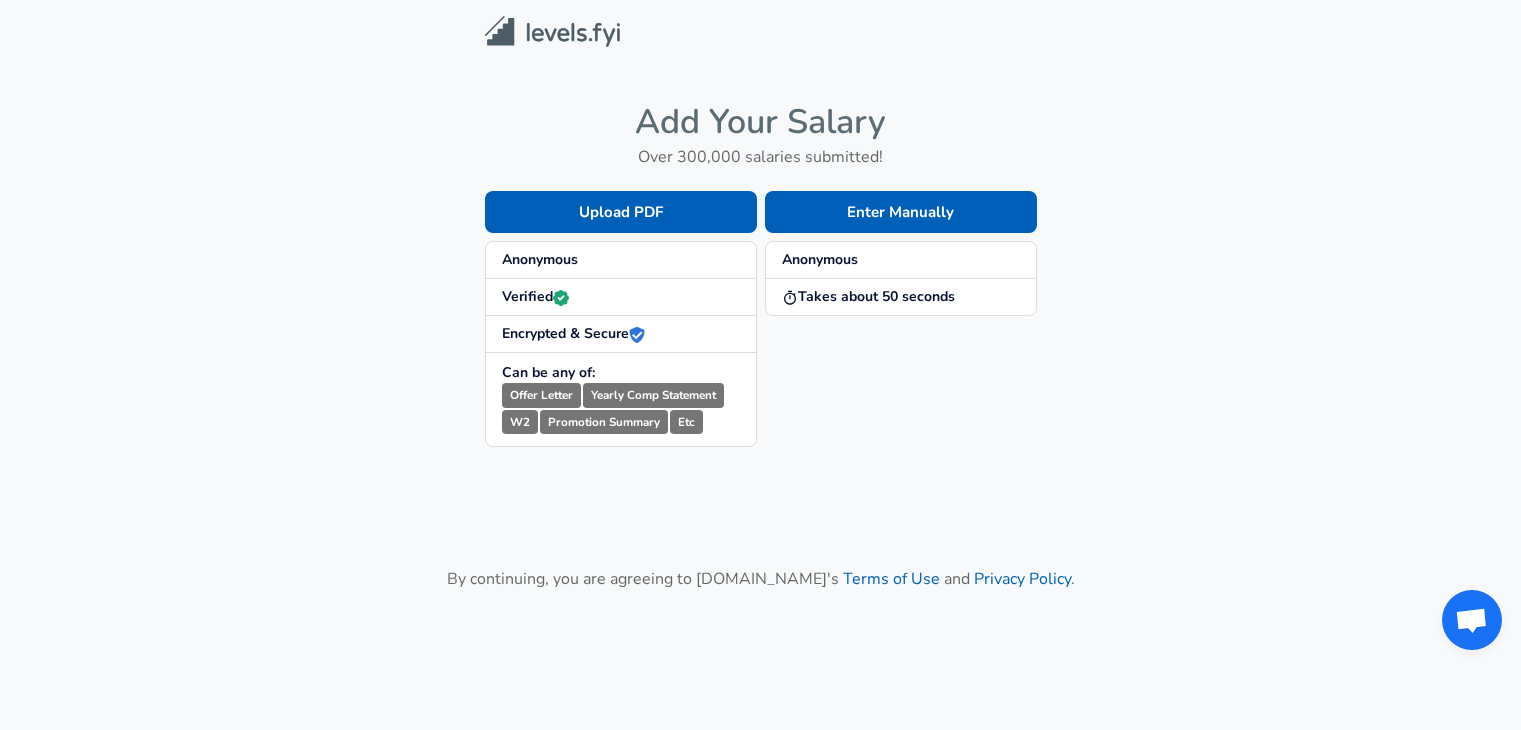 scroll, scrollTop: 0, scrollLeft: 0, axis: both 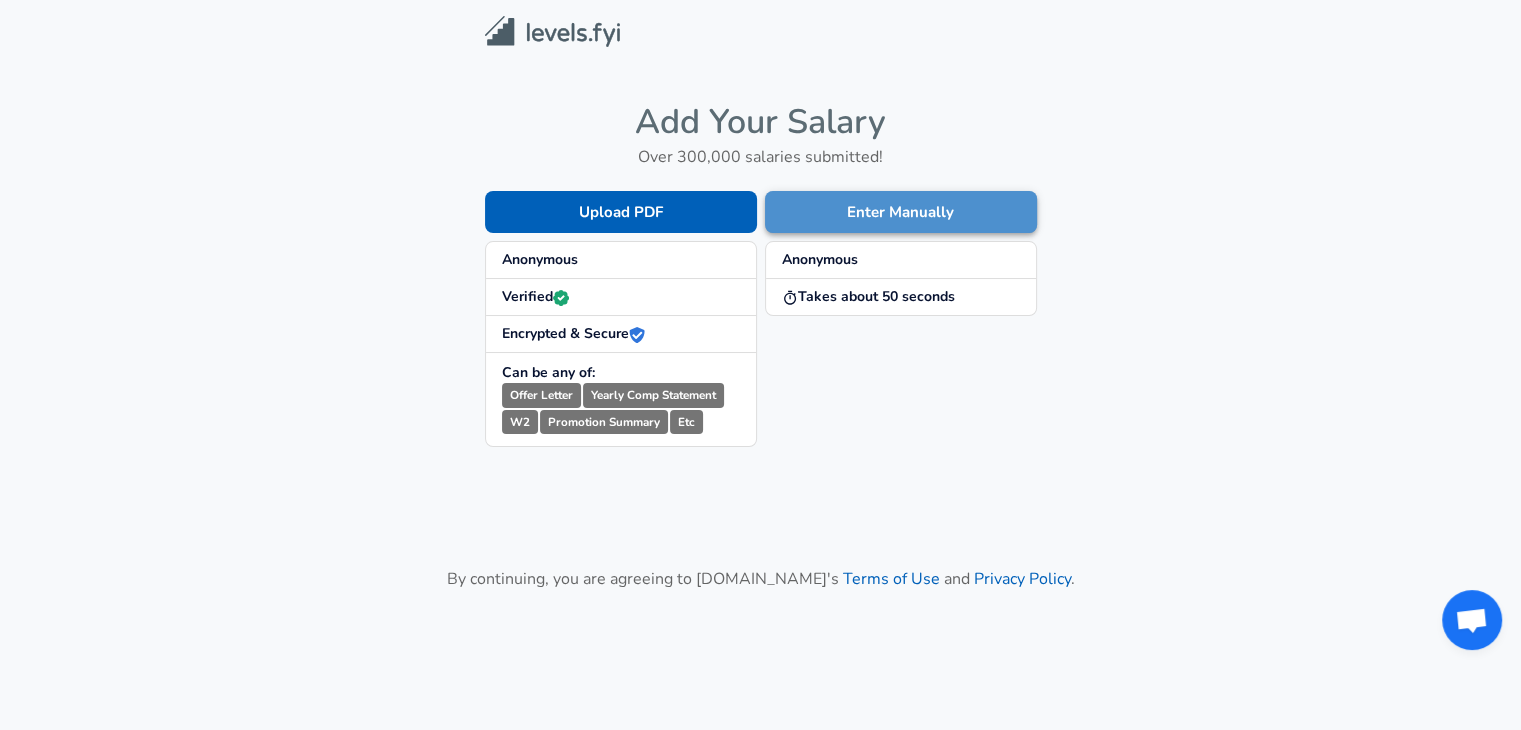 click on "Enter Manually" at bounding box center (901, 212) 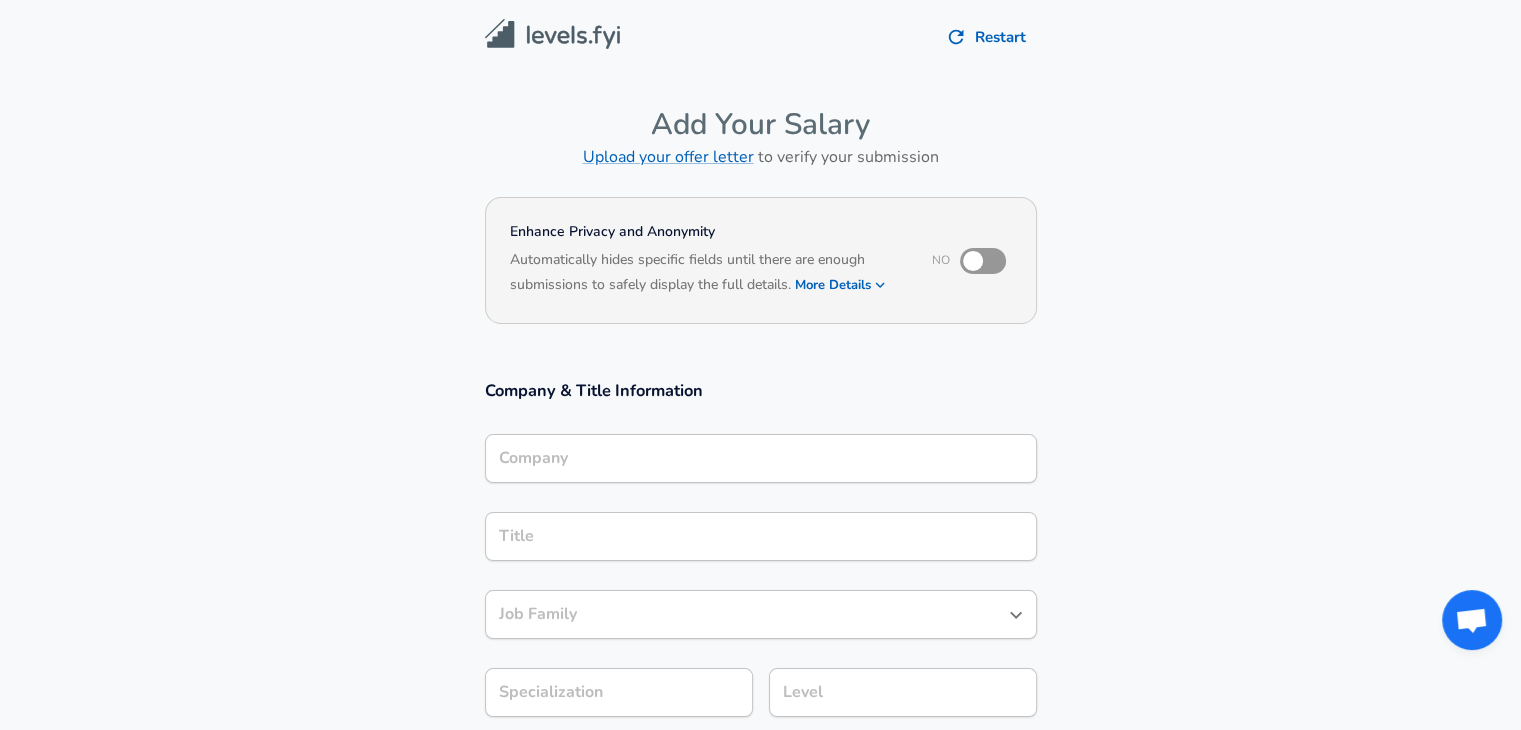 scroll, scrollTop: 20, scrollLeft: 0, axis: vertical 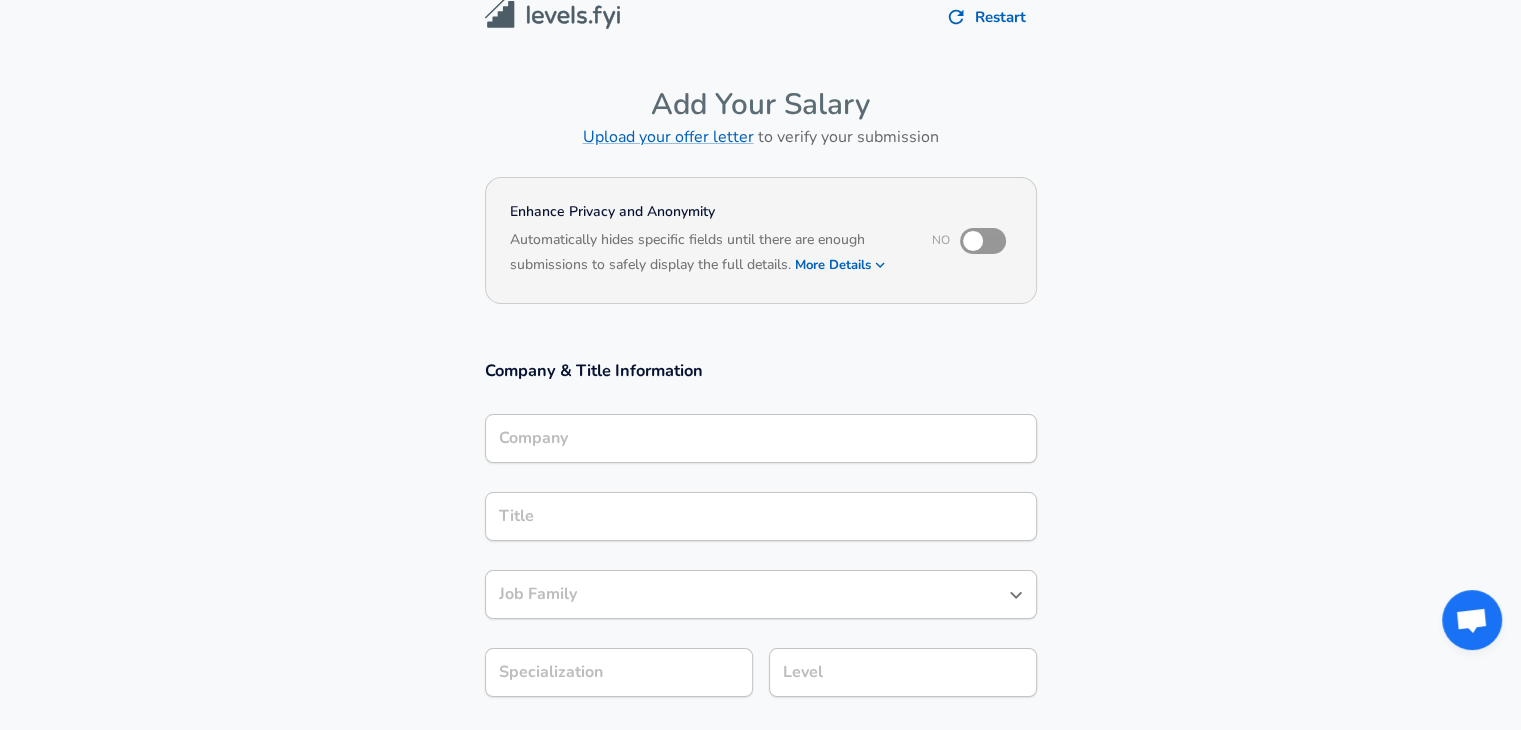 click on "Company" at bounding box center (761, 438) 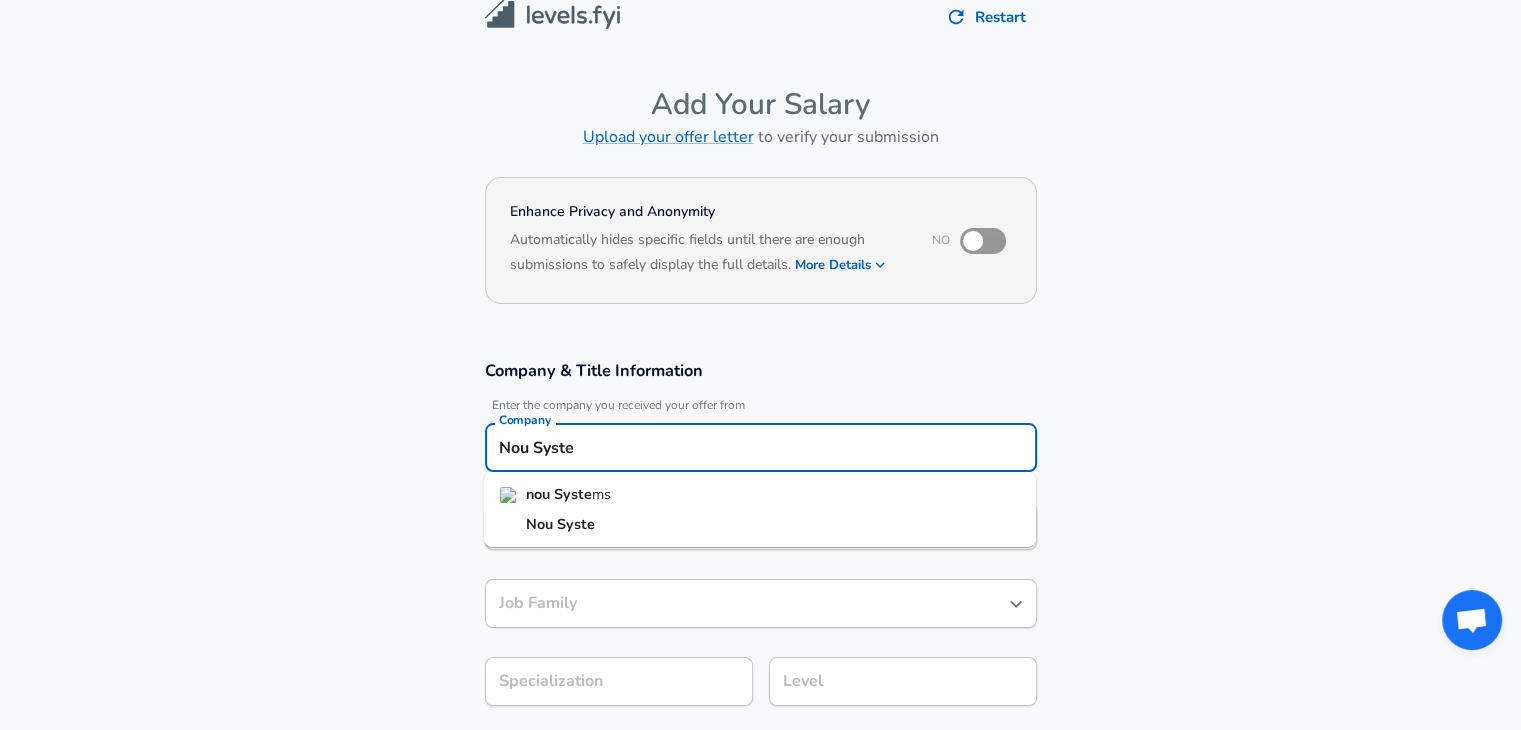 click on "Syste" at bounding box center [573, 494] 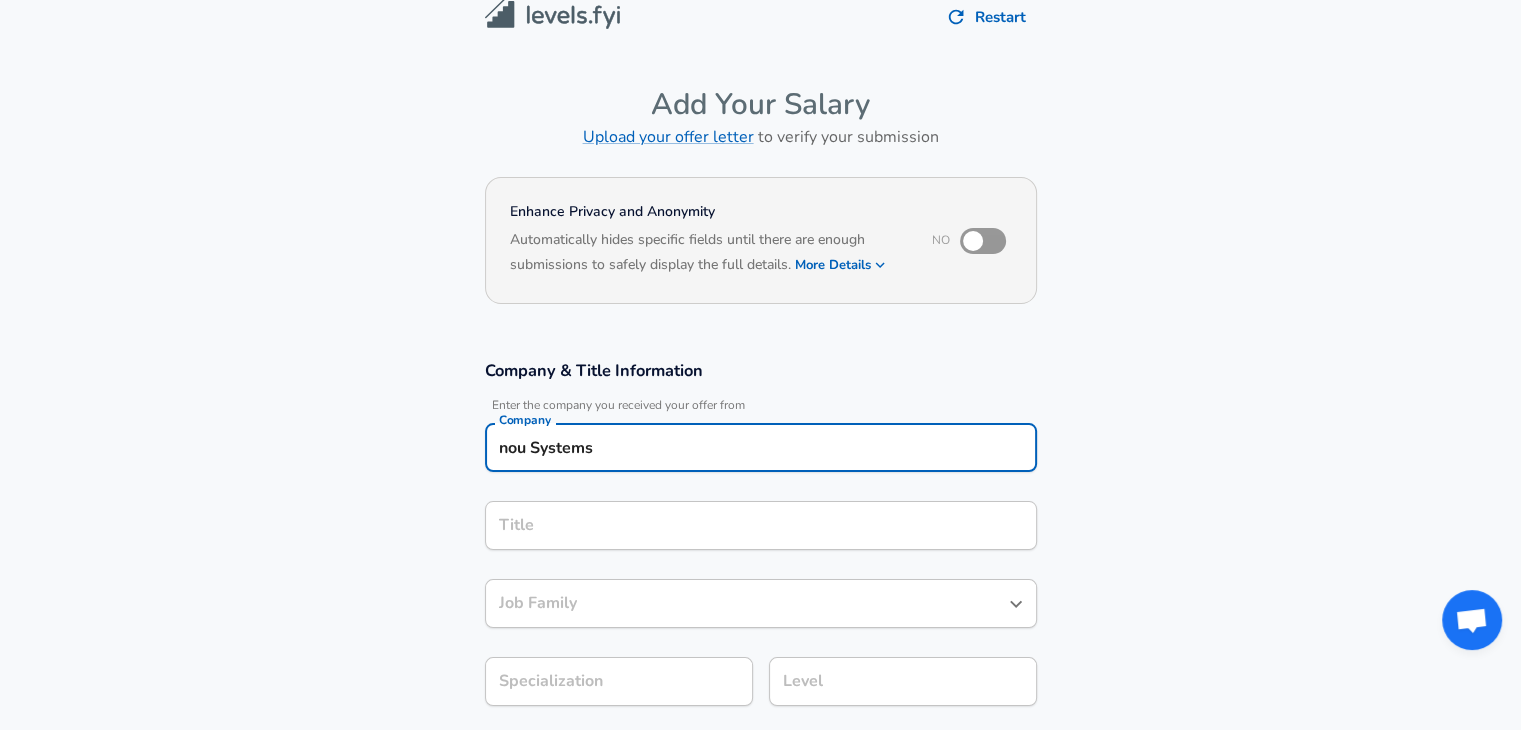 type on "nou Systems" 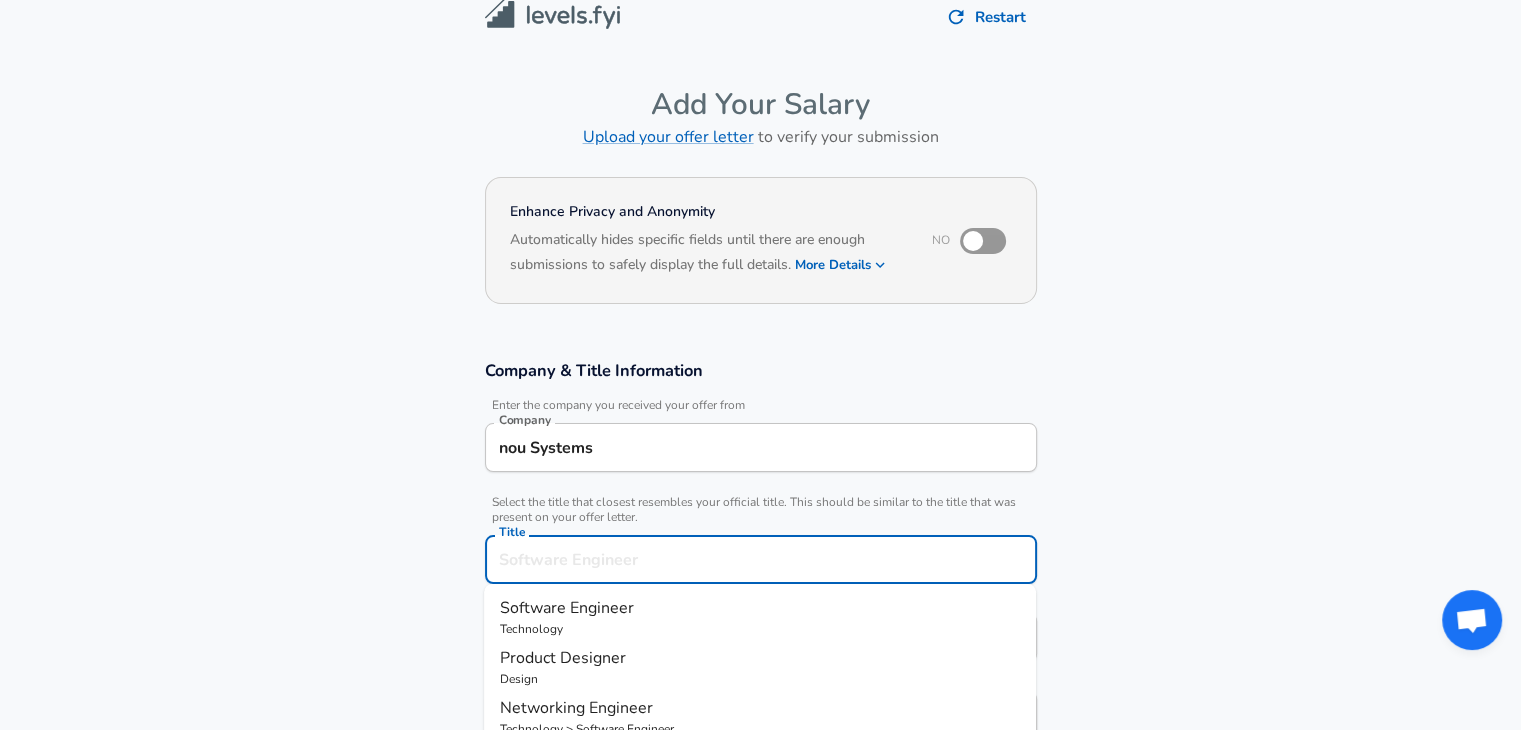 scroll, scrollTop: 60, scrollLeft: 0, axis: vertical 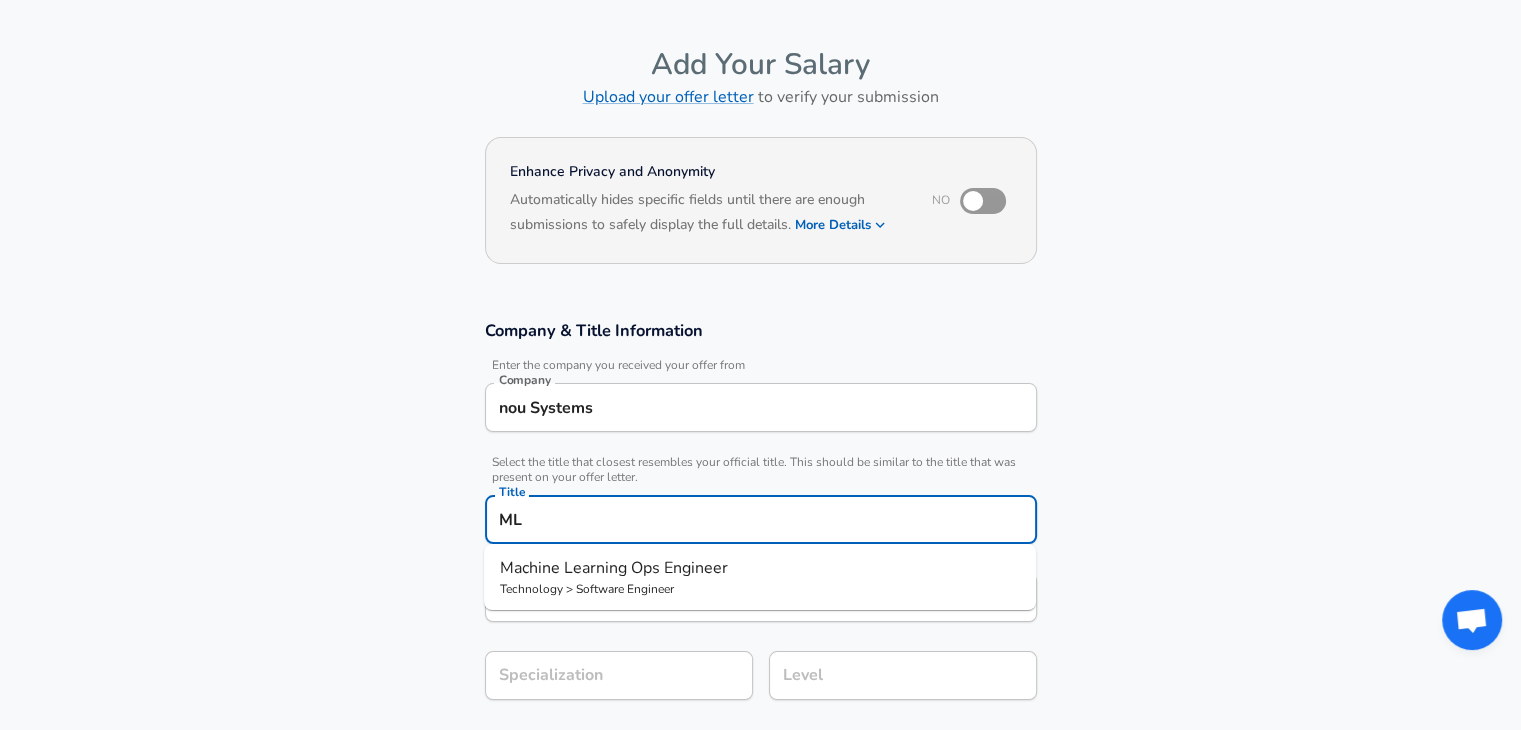 type on "M" 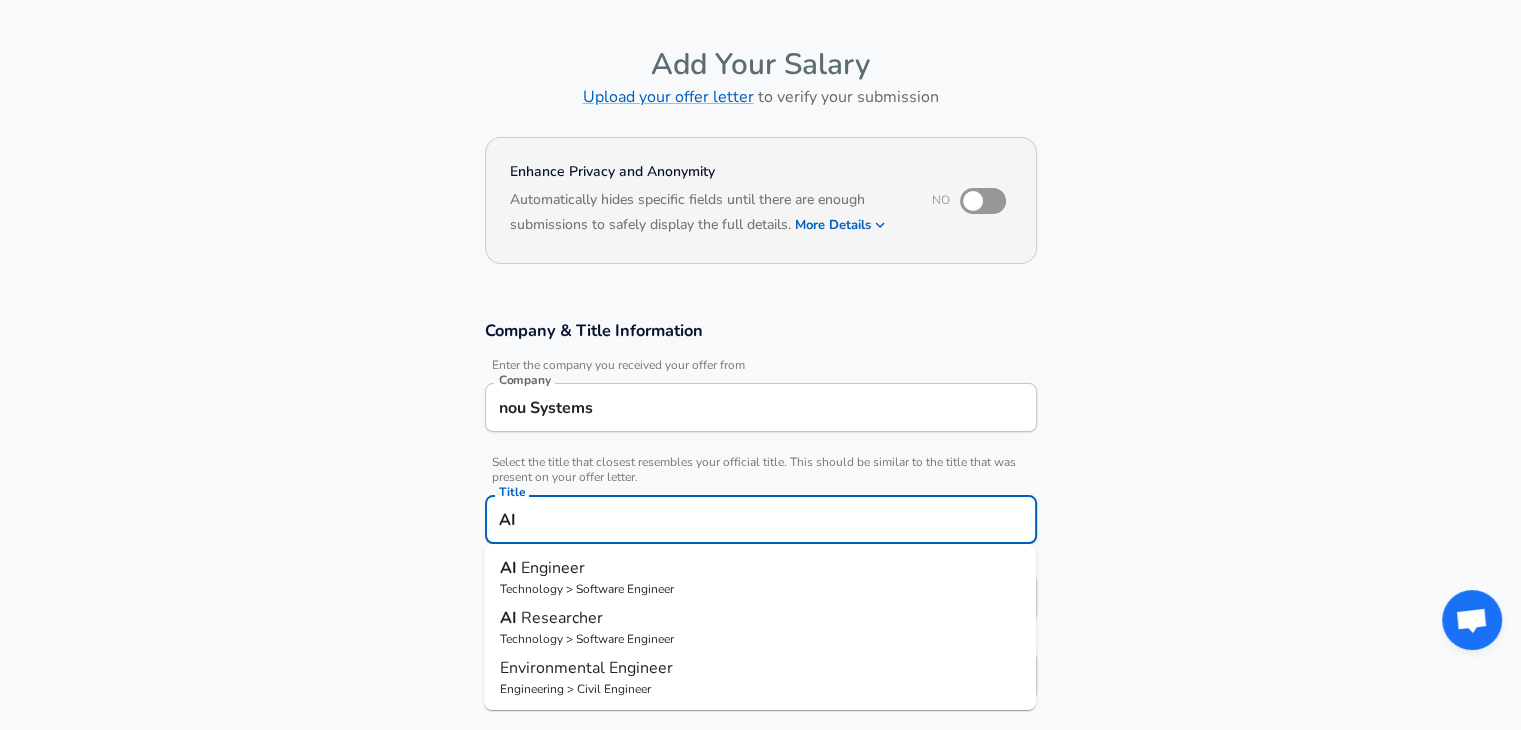 click on "Engineer" at bounding box center [553, 568] 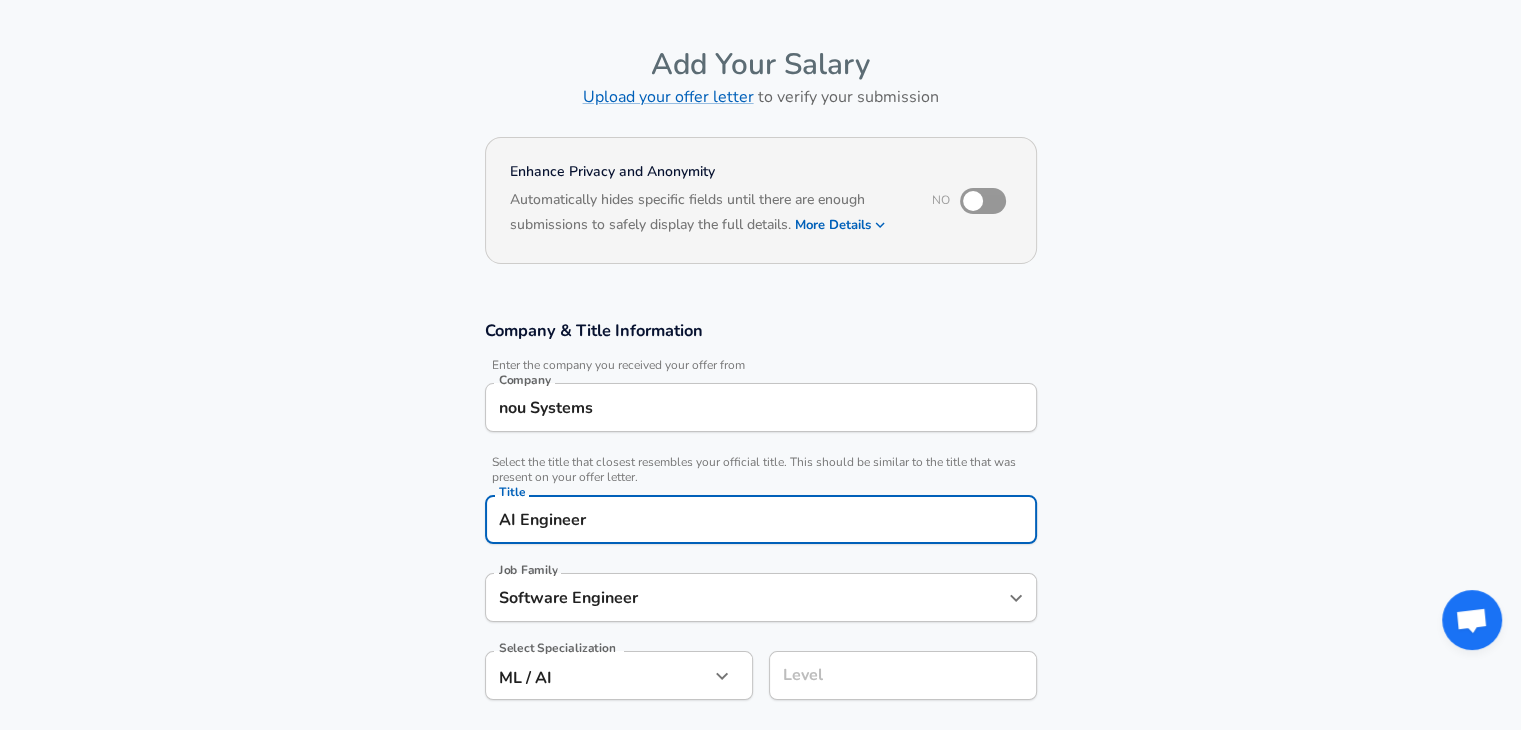 type on "AI Engineer" 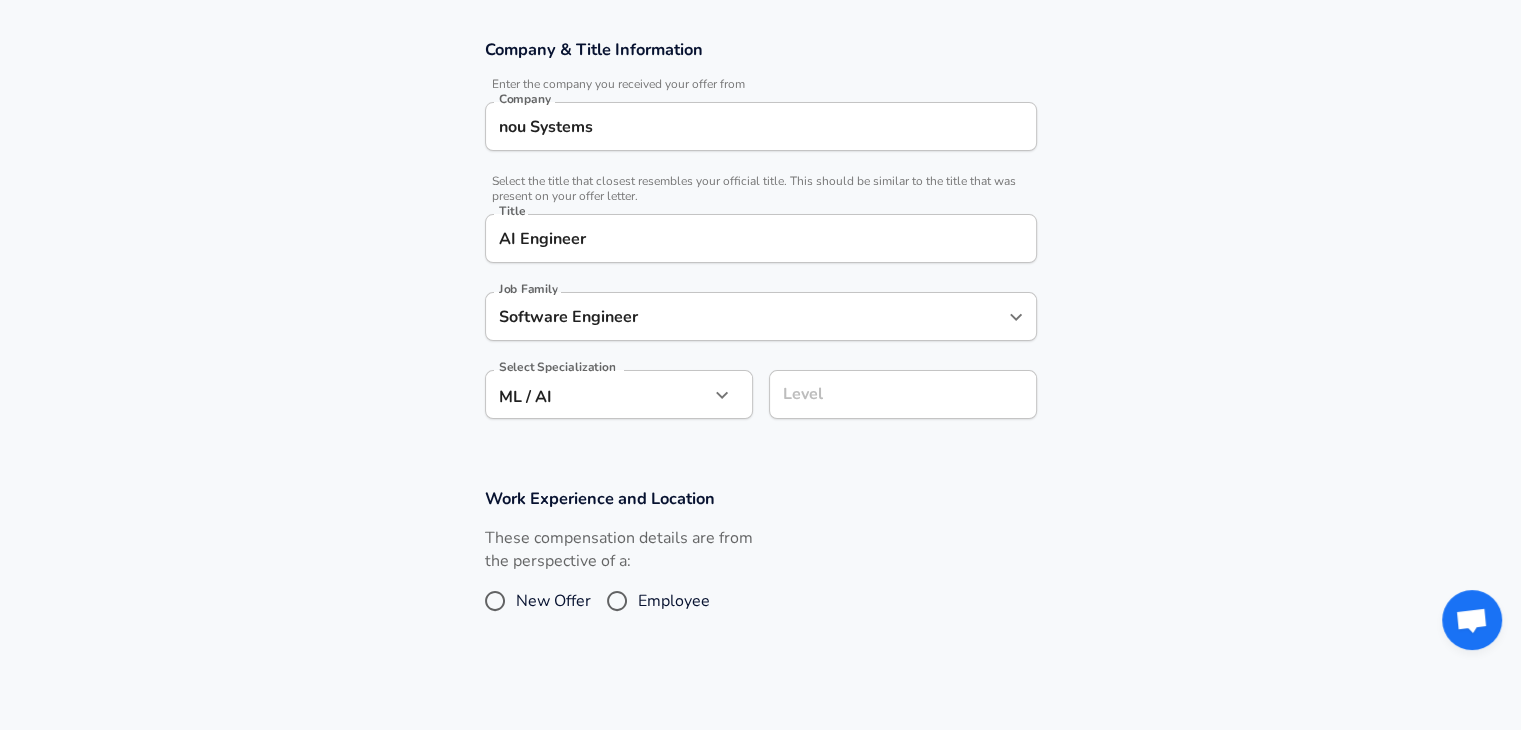 scroll, scrollTop: 347, scrollLeft: 0, axis: vertical 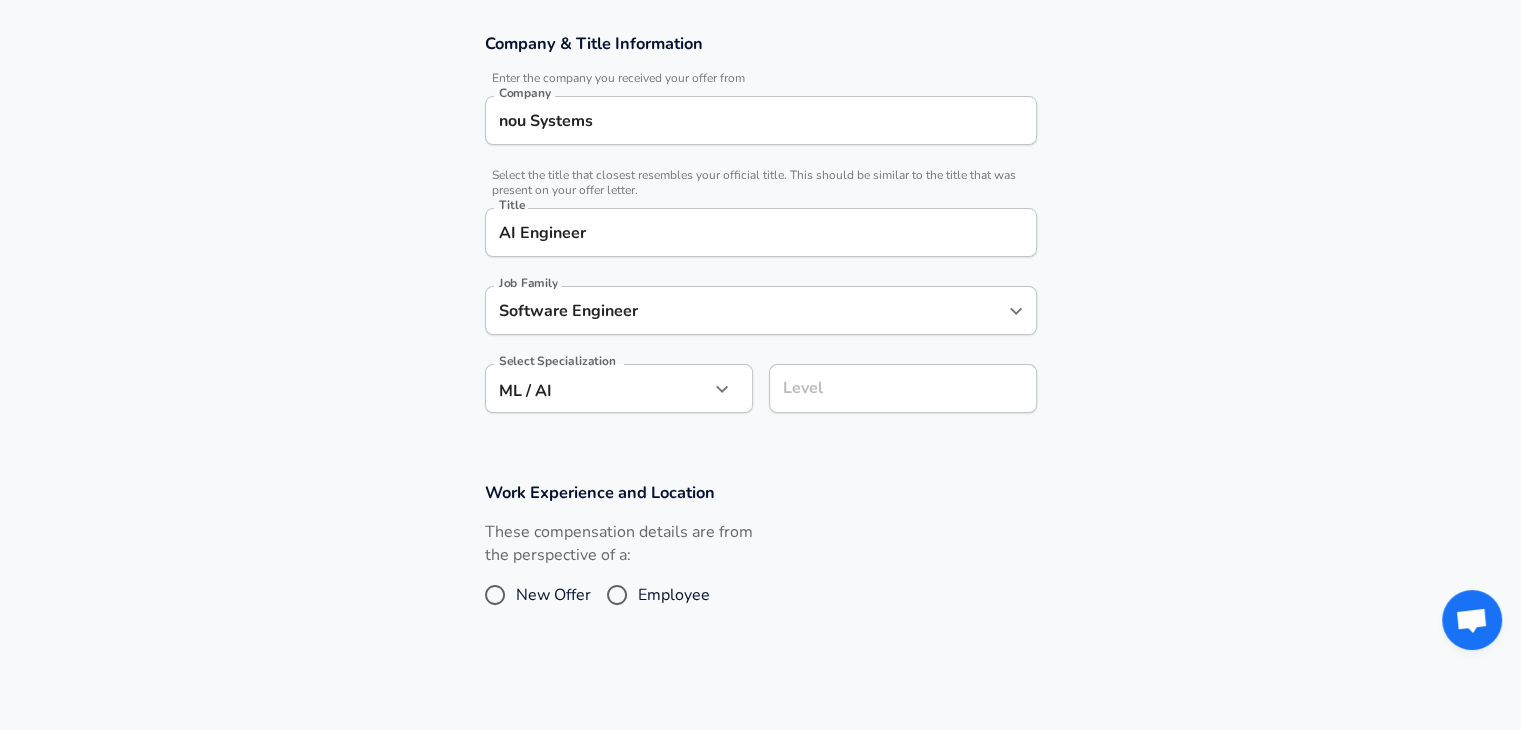 click on "Software Engineer" at bounding box center [746, 310] 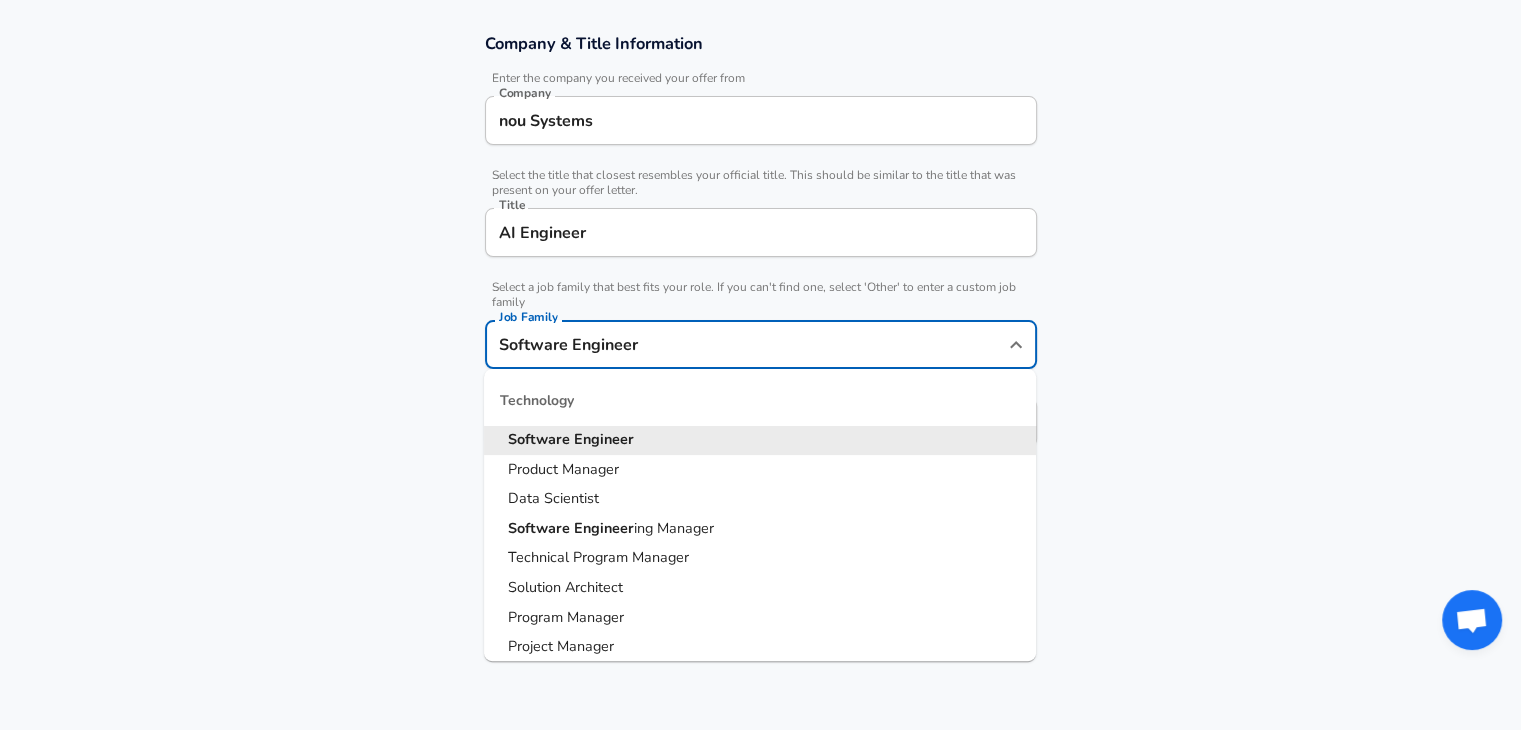 scroll, scrollTop: 387, scrollLeft: 0, axis: vertical 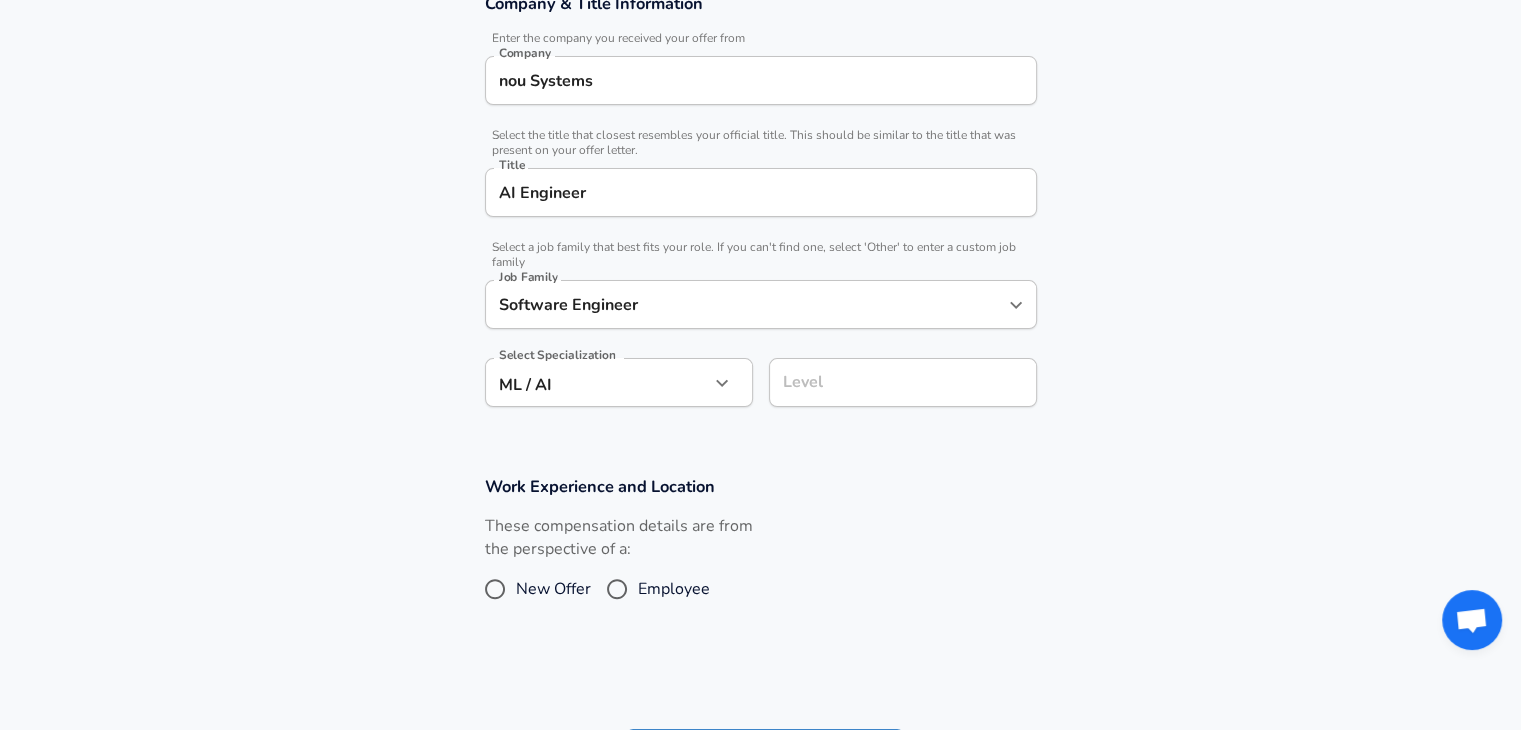 click on "Company & Title Information   Enter the company you received your offer from Company nou Systems Company   Select the title that closest resembles your official title. This should be similar to the title that was present on your offer letter. Title AI Engineer Title   Select a job family that best fits your role. If you can't find one, select 'Other' to enter a custom job family Job Family Software Engineer Job Family Select Specialization ML / AI ML / AI Select Specialization Level Level" at bounding box center (760, 210) 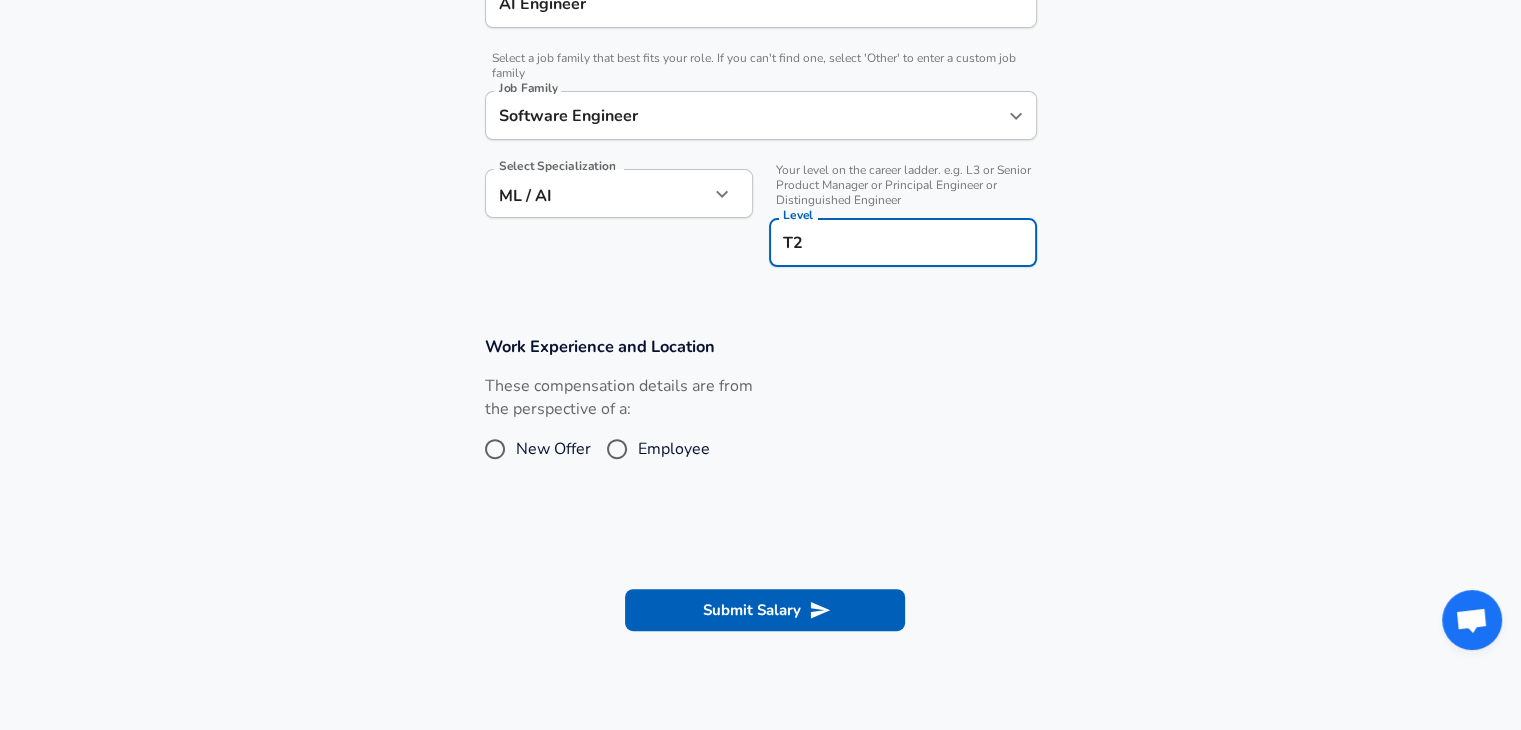 scroll, scrollTop: 642, scrollLeft: 0, axis: vertical 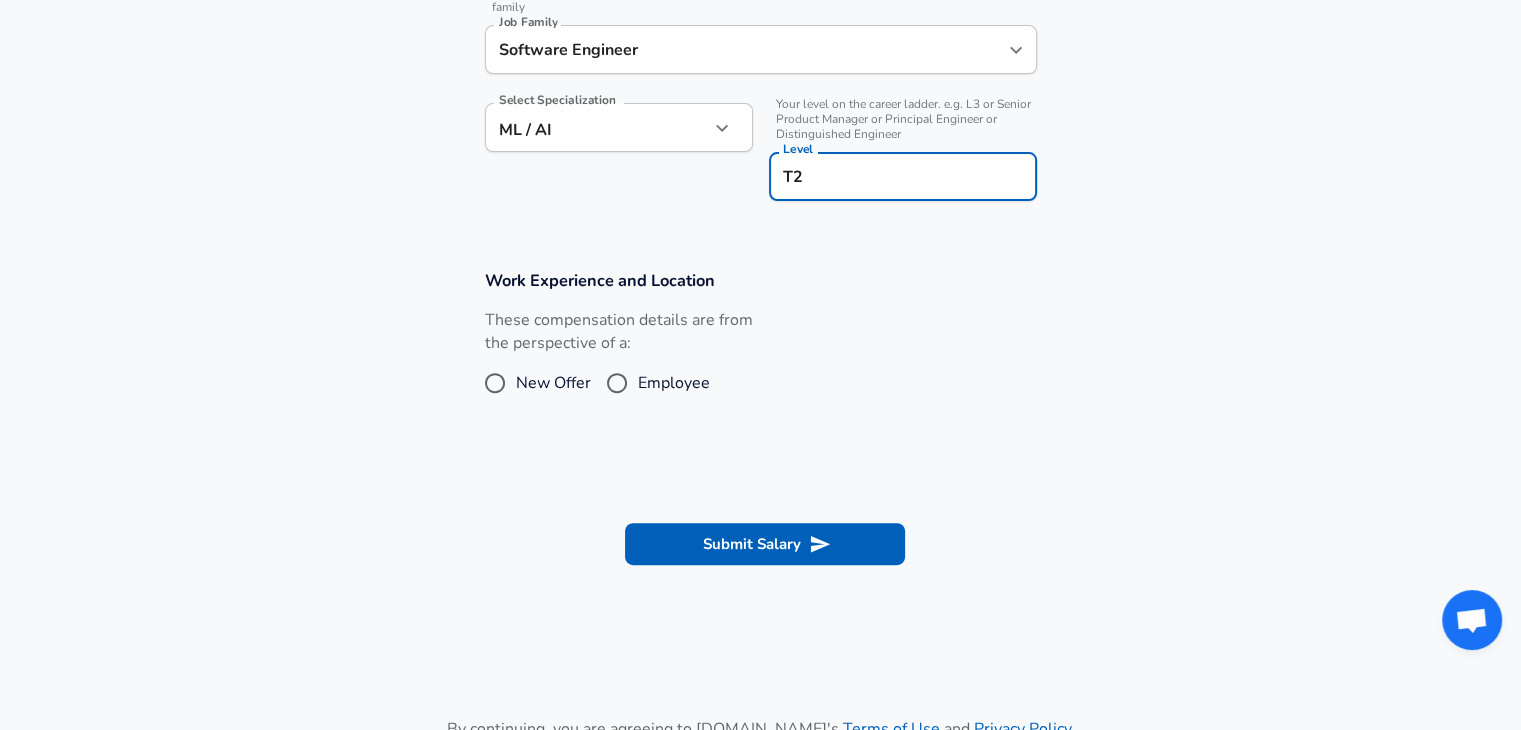 type on "T2" 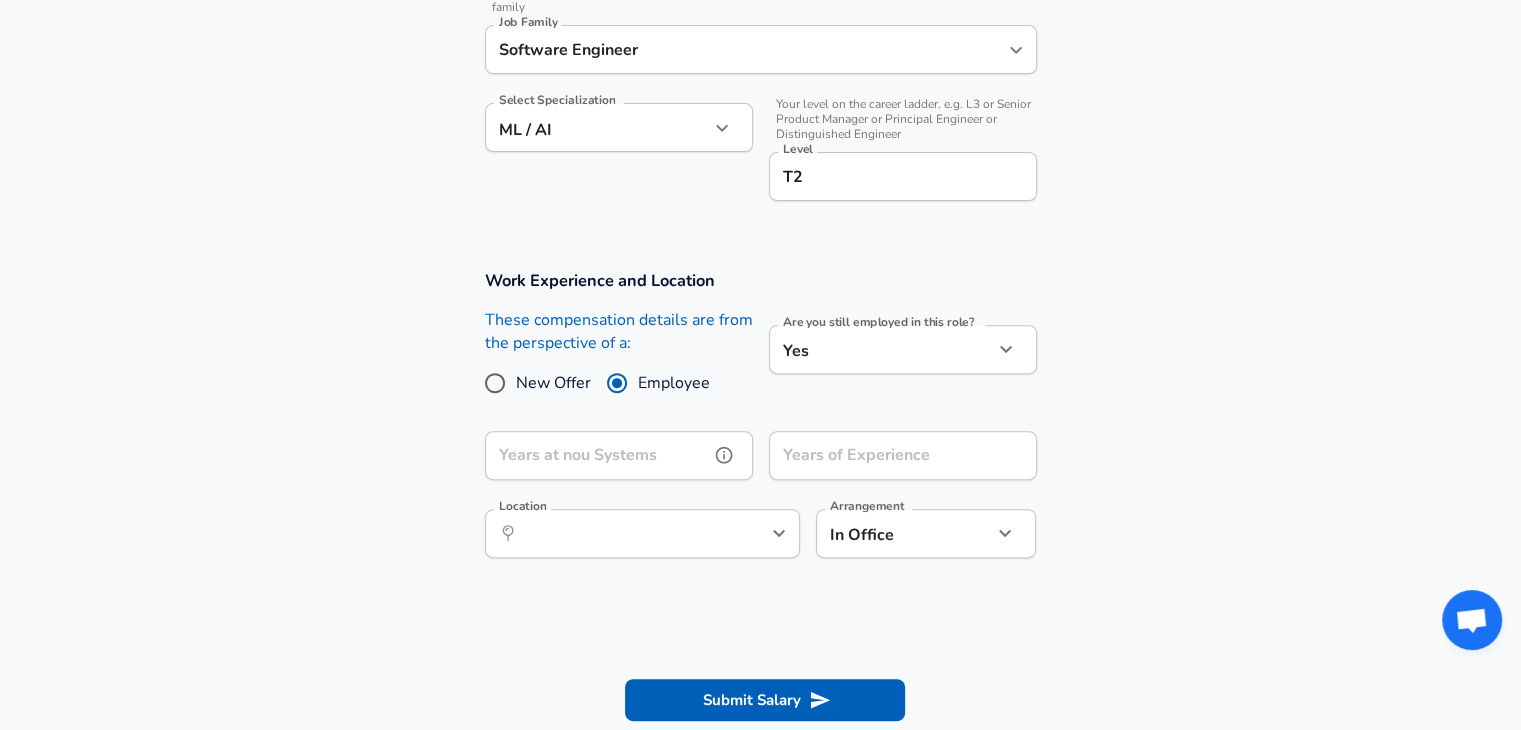 click on "Years at nou Systems" at bounding box center [597, 455] 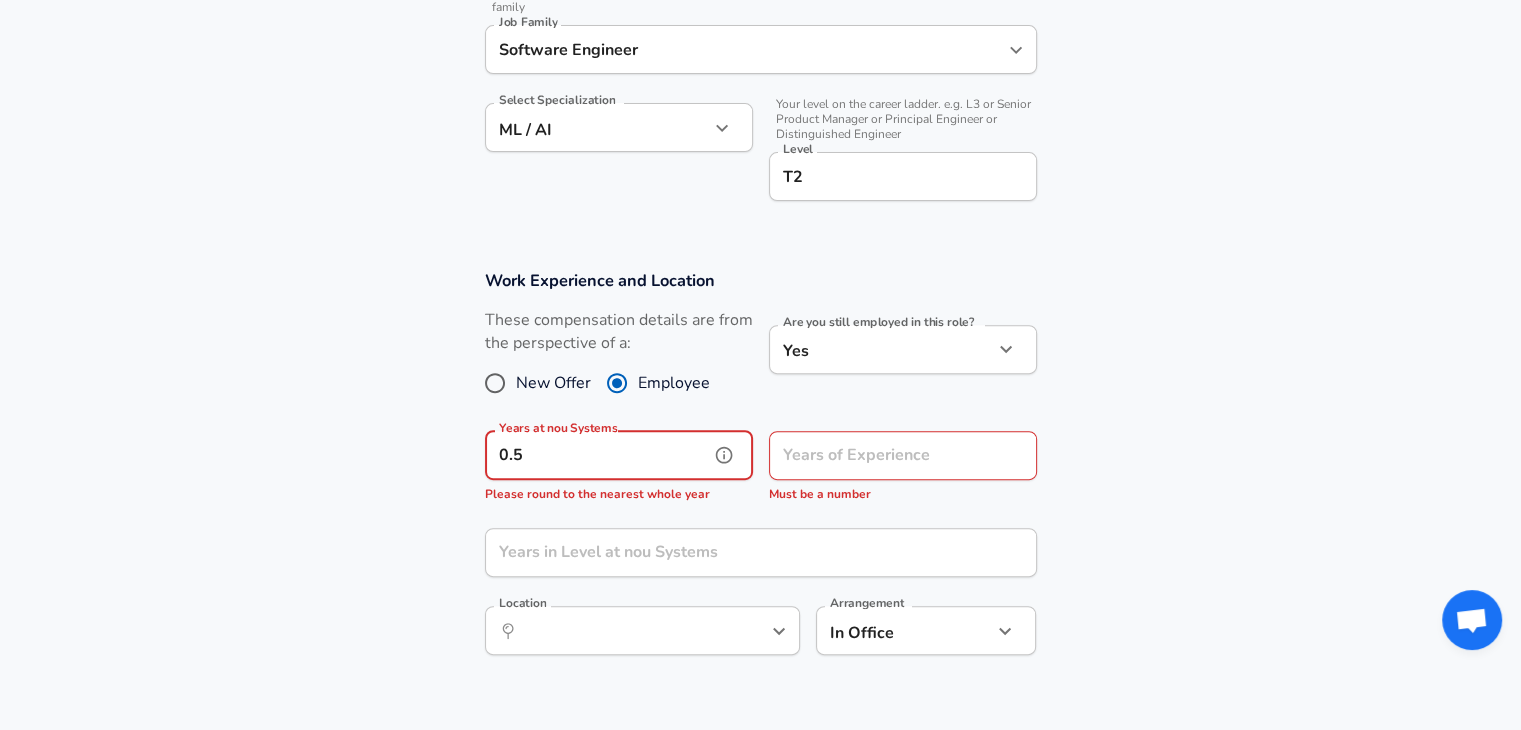 click on "0.5" at bounding box center [597, 455] 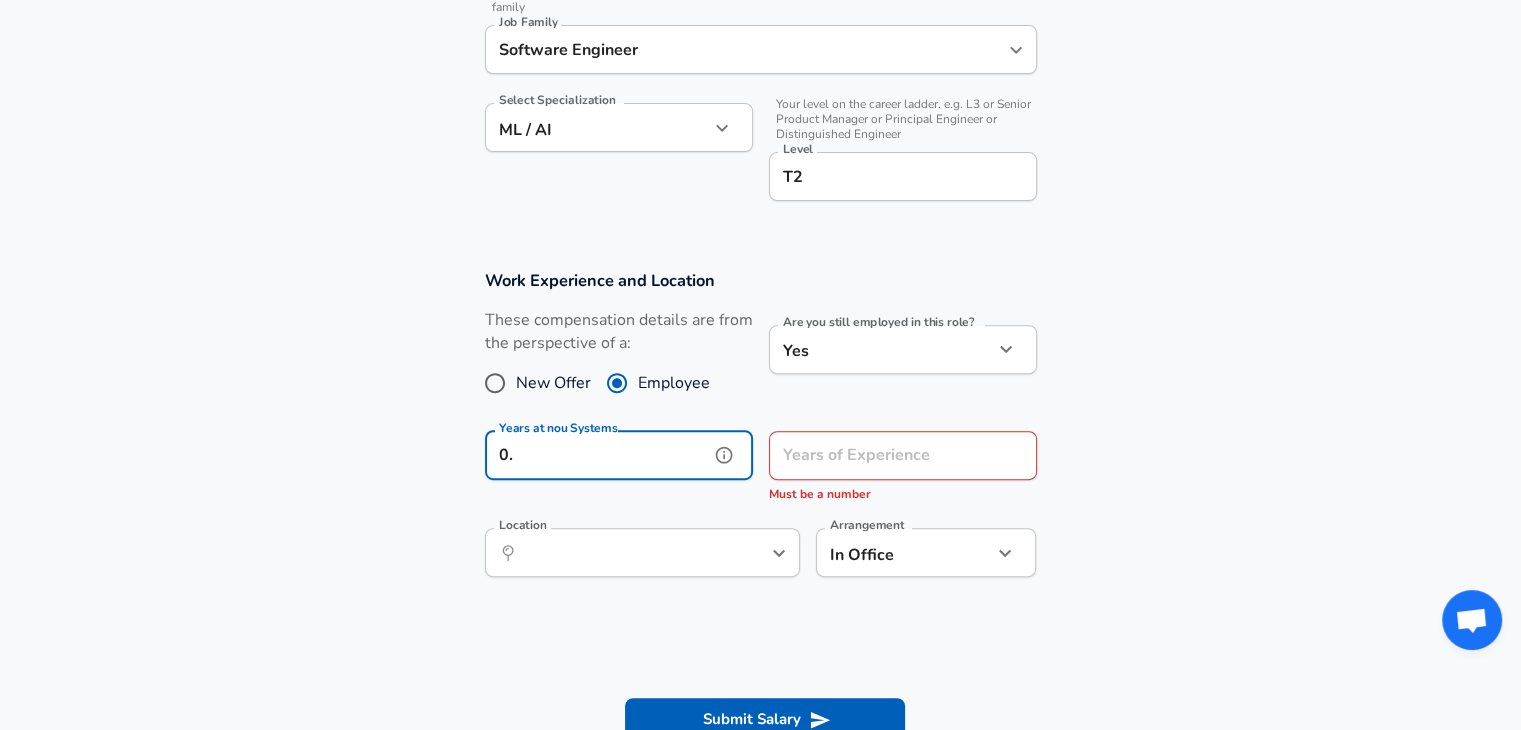 type on "0" 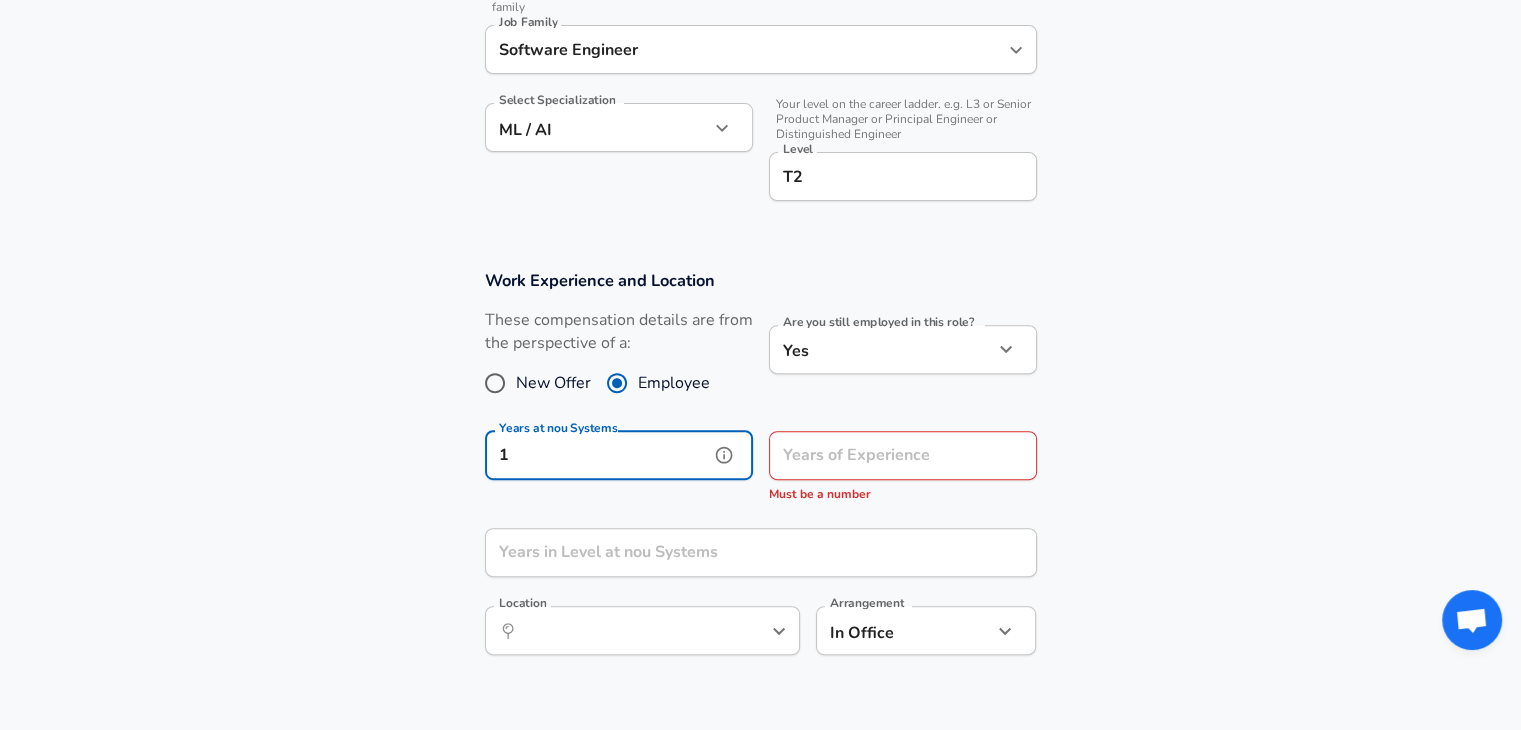 type on "1" 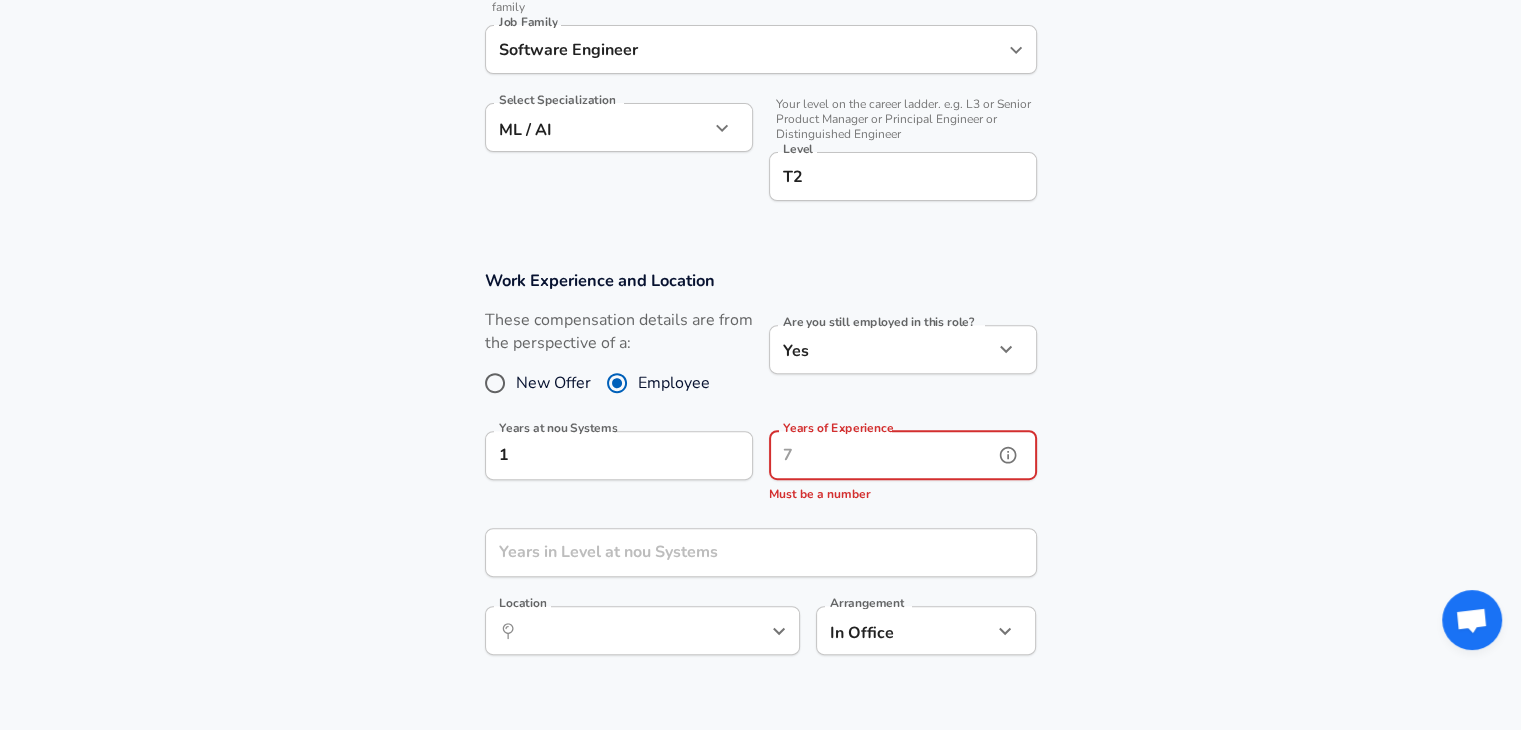 click on "Years of Experience" at bounding box center [881, 455] 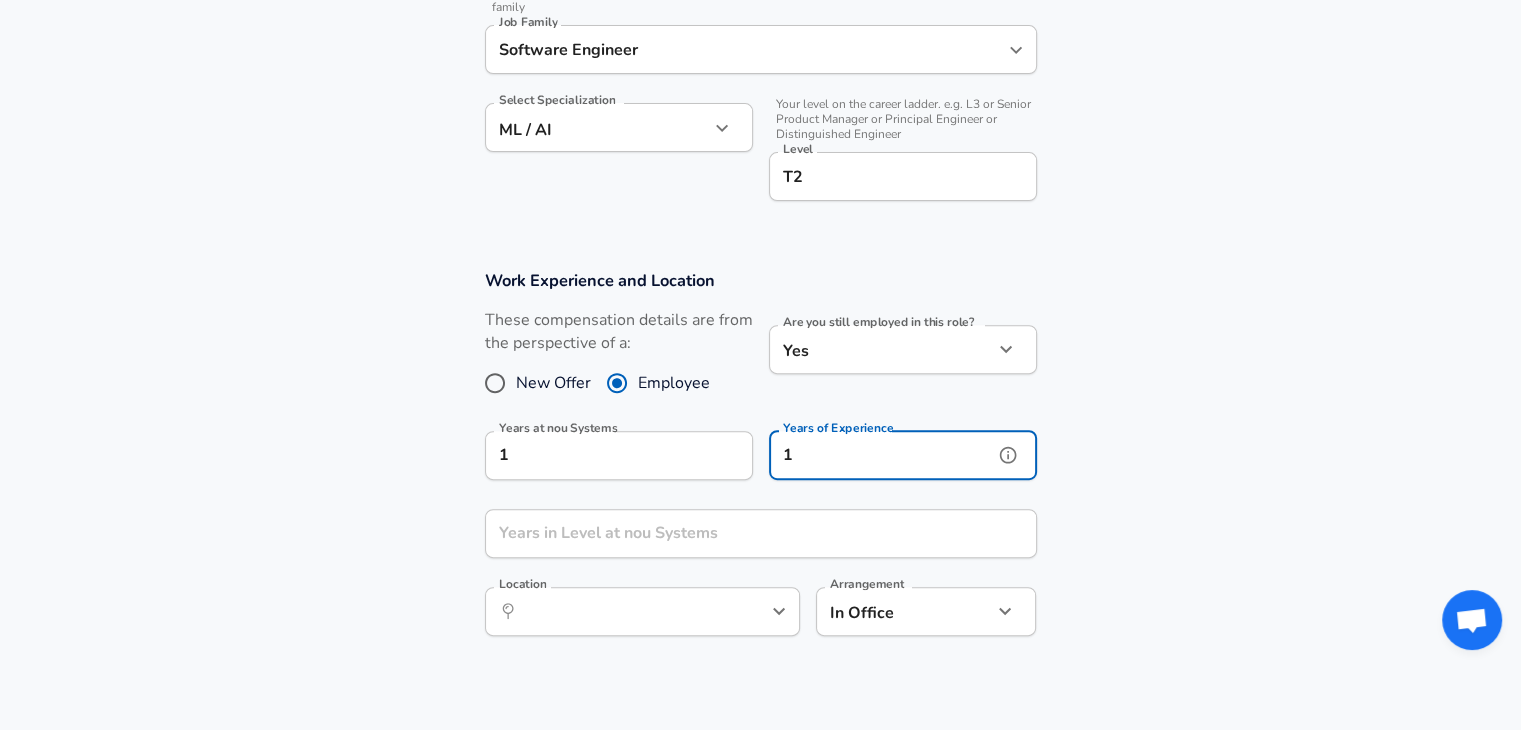 type on "1" 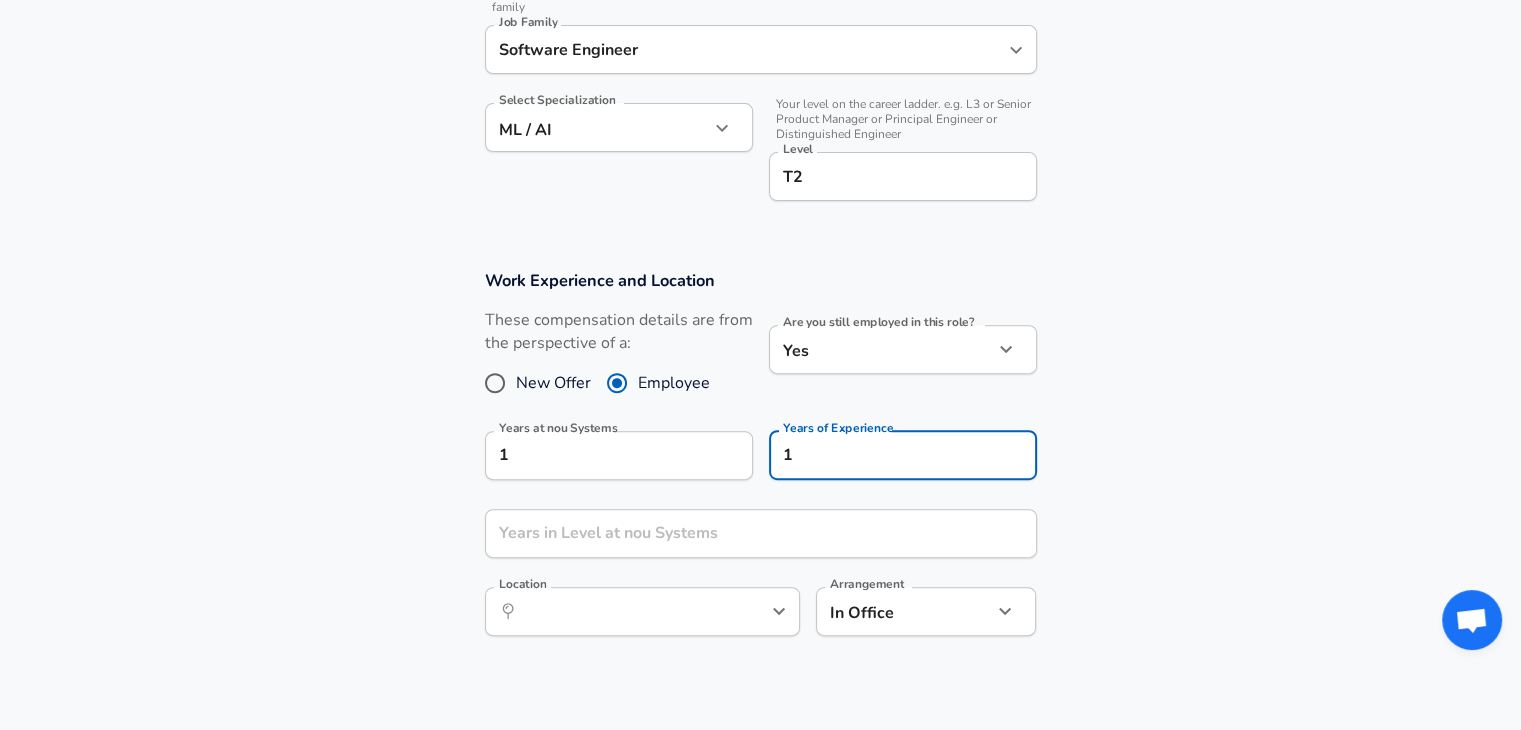 click on "Work Experience and Location These compensation details are from the perspective of a: New Offer Employee Are you still employed in this role? Yes yes Are you still employed in this role? Years at nou Systems 1 Years at nou Systems Years of Experience 1 Years of Experience Years in Level at nou Systems Years in Level at nou Systems Location ​ Location Arrangement In Office office Arrangement" at bounding box center (760, 463) 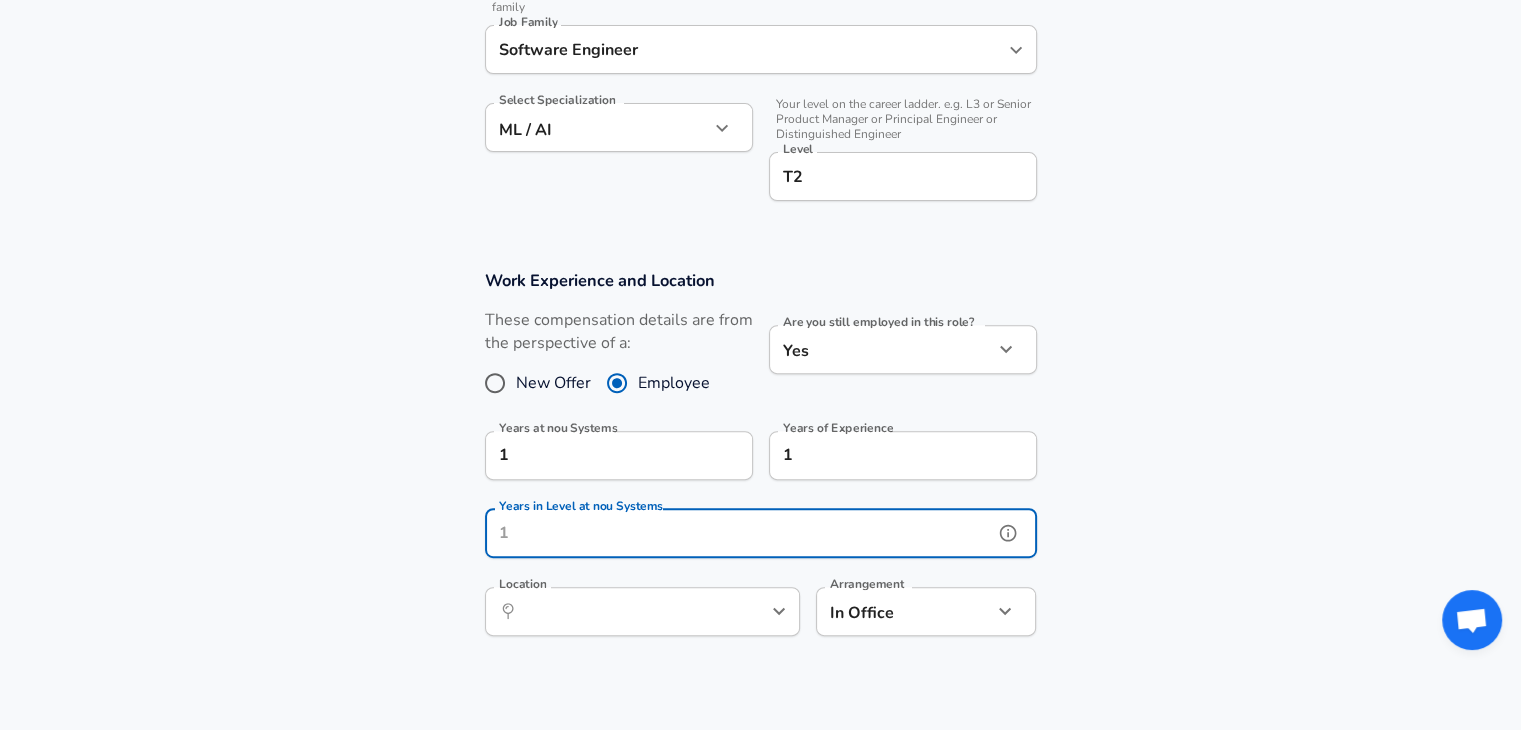 click on "Years in Level at nou Systems" at bounding box center (739, 533) 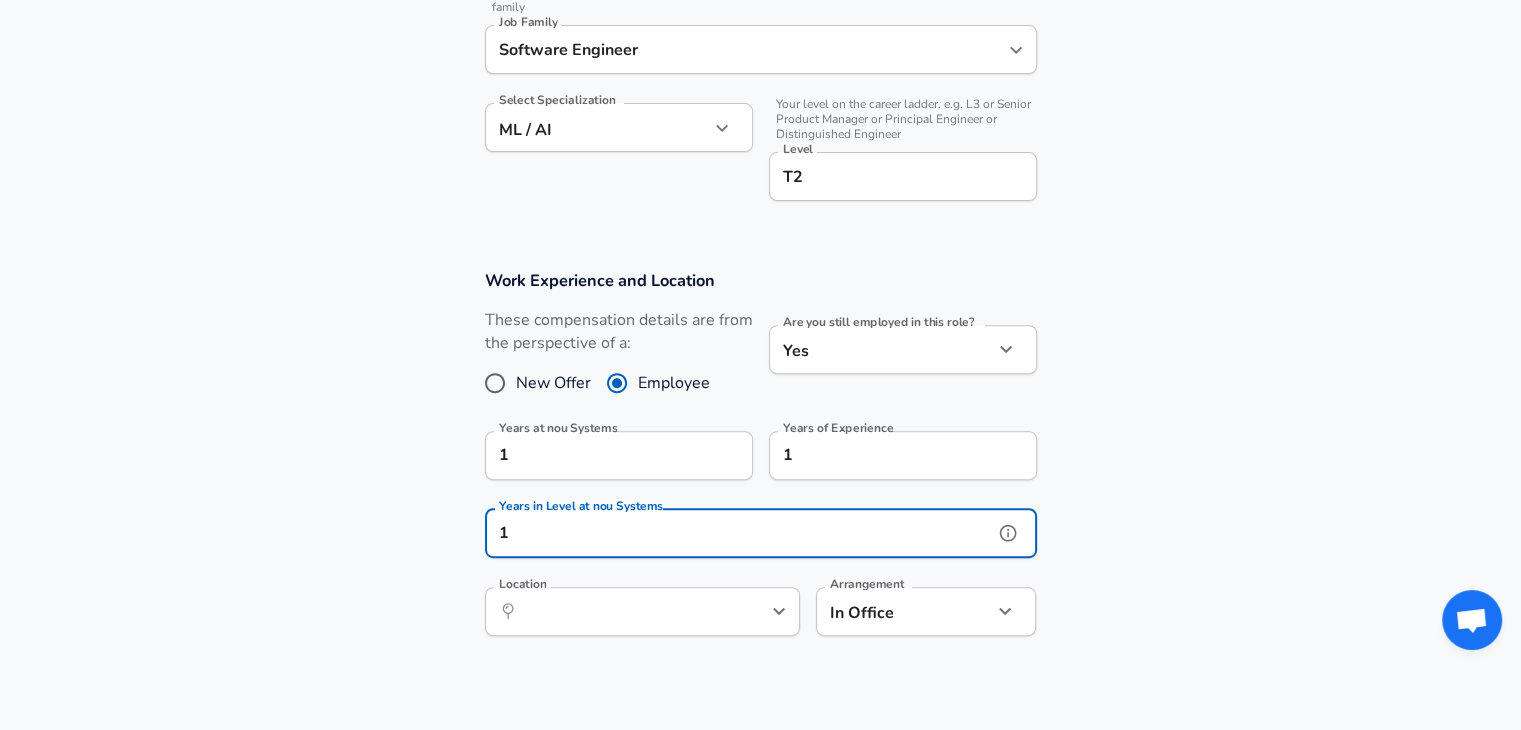 type on "1" 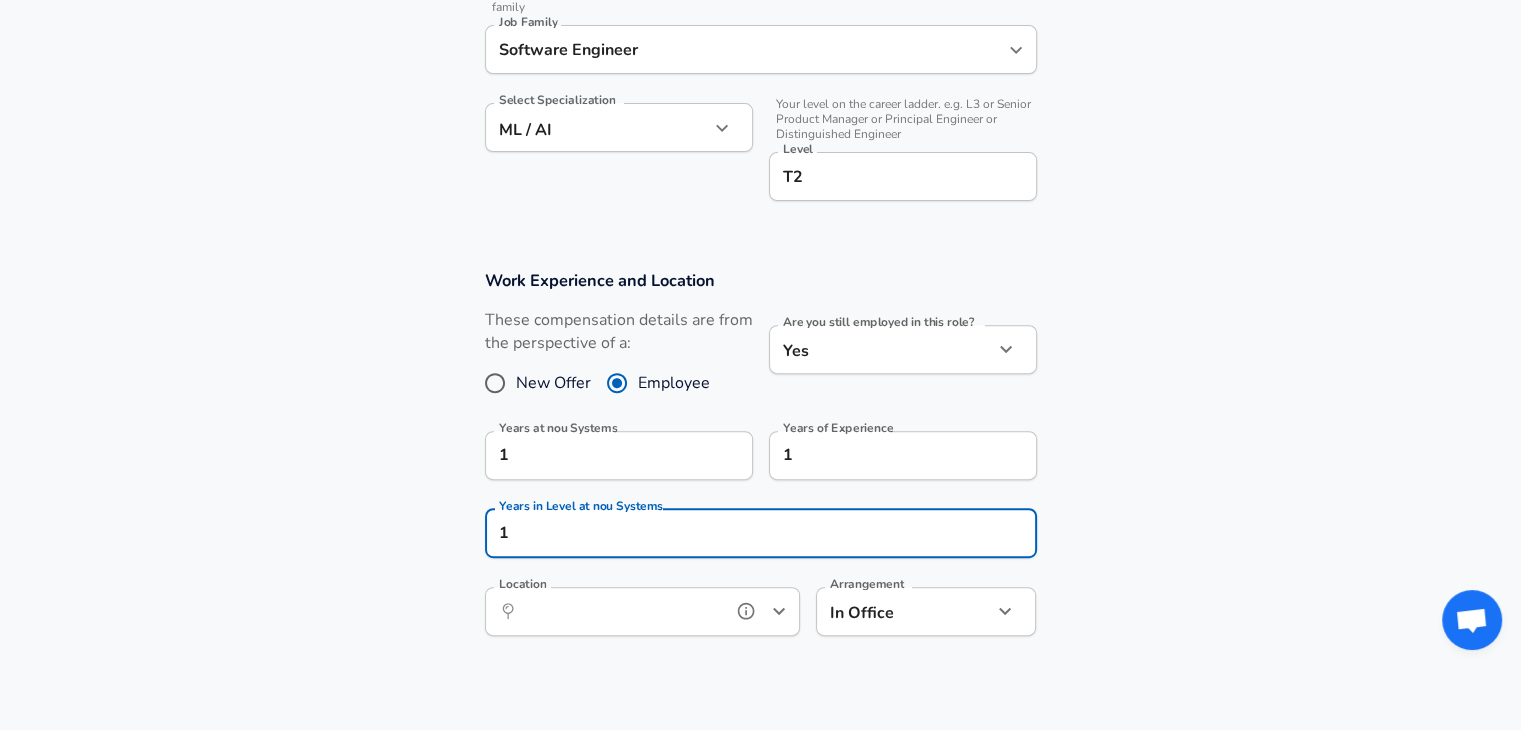 click on "Location" at bounding box center [620, 611] 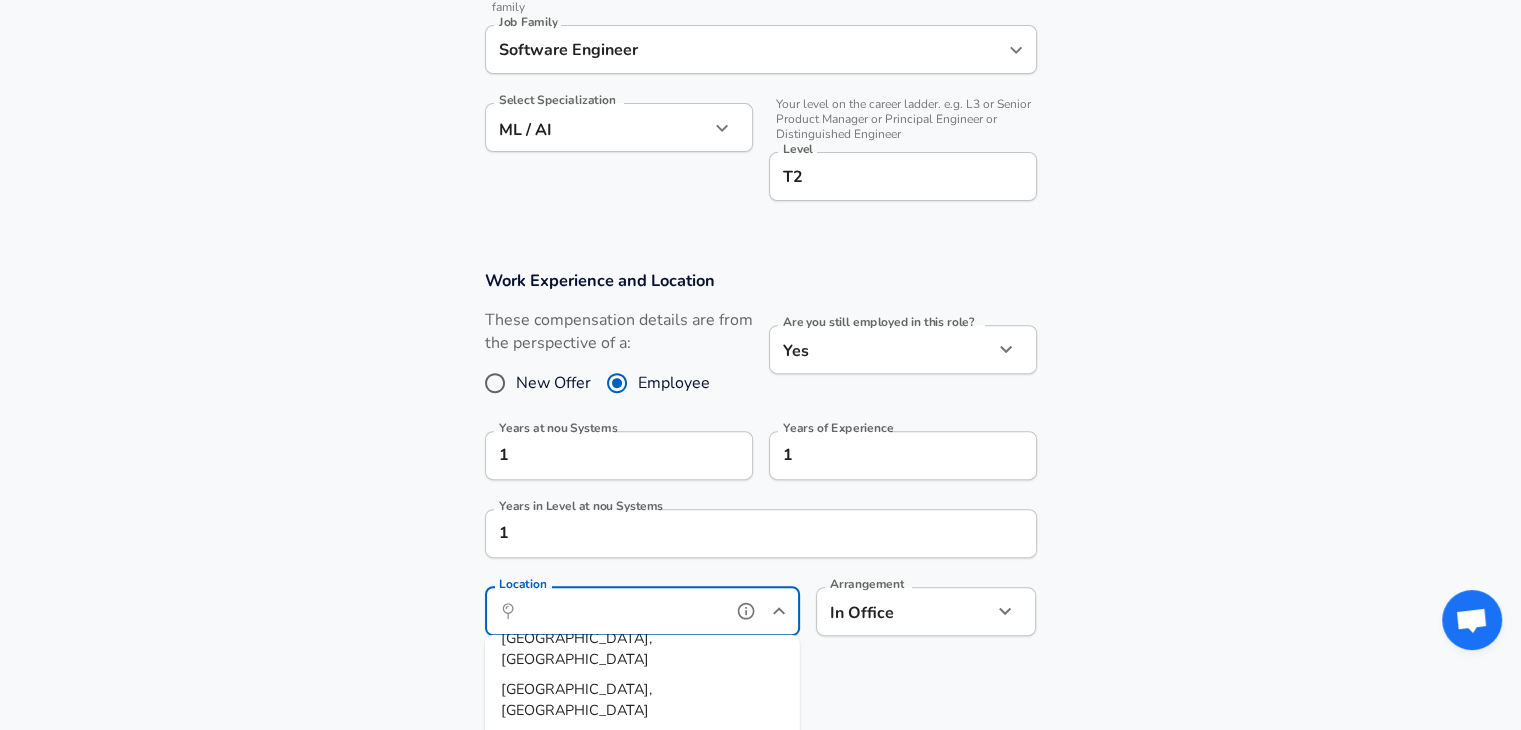 scroll, scrollTop: 48, scrollLeft: 0, axis: vertical 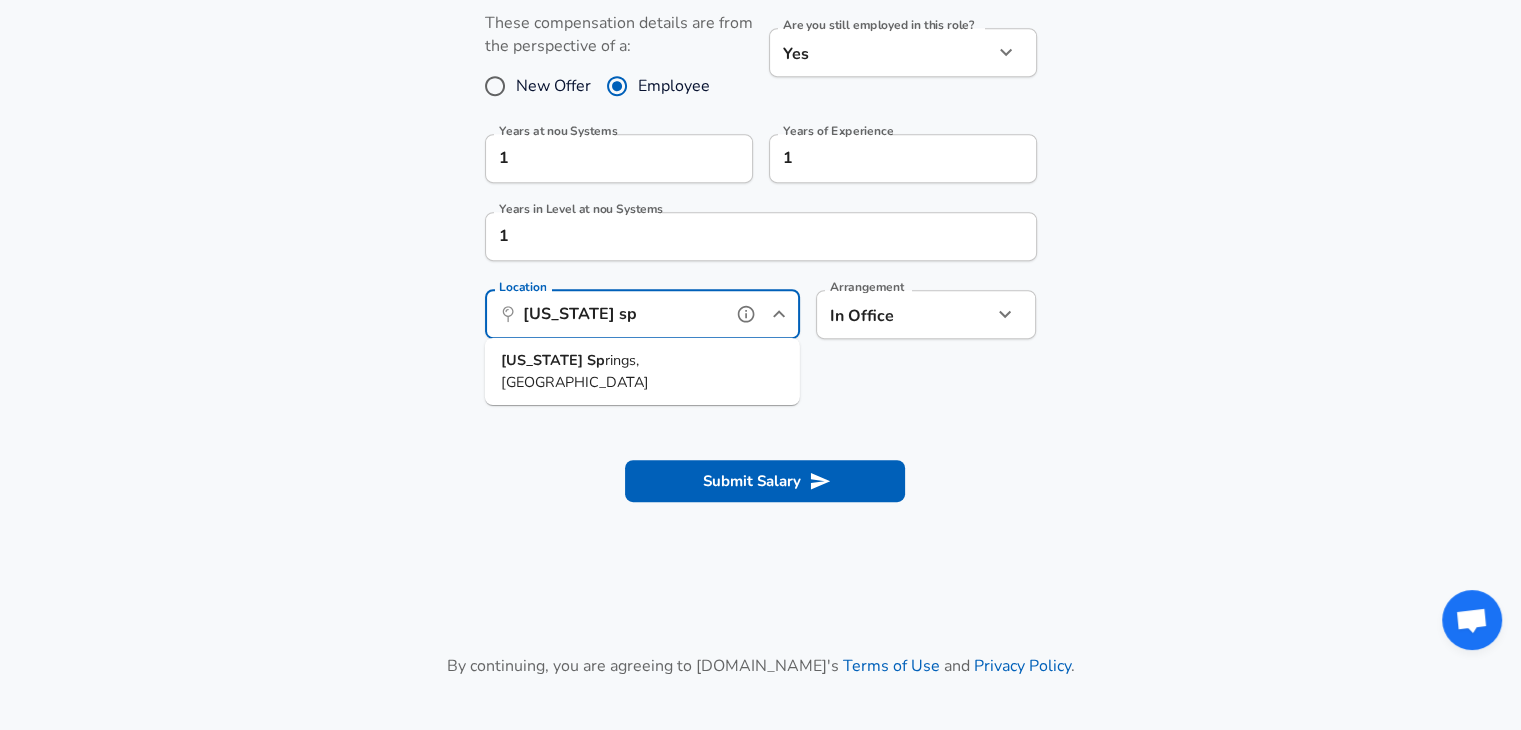click on "Colorado     Sp rings, CO" at bounding box center (642, 371) 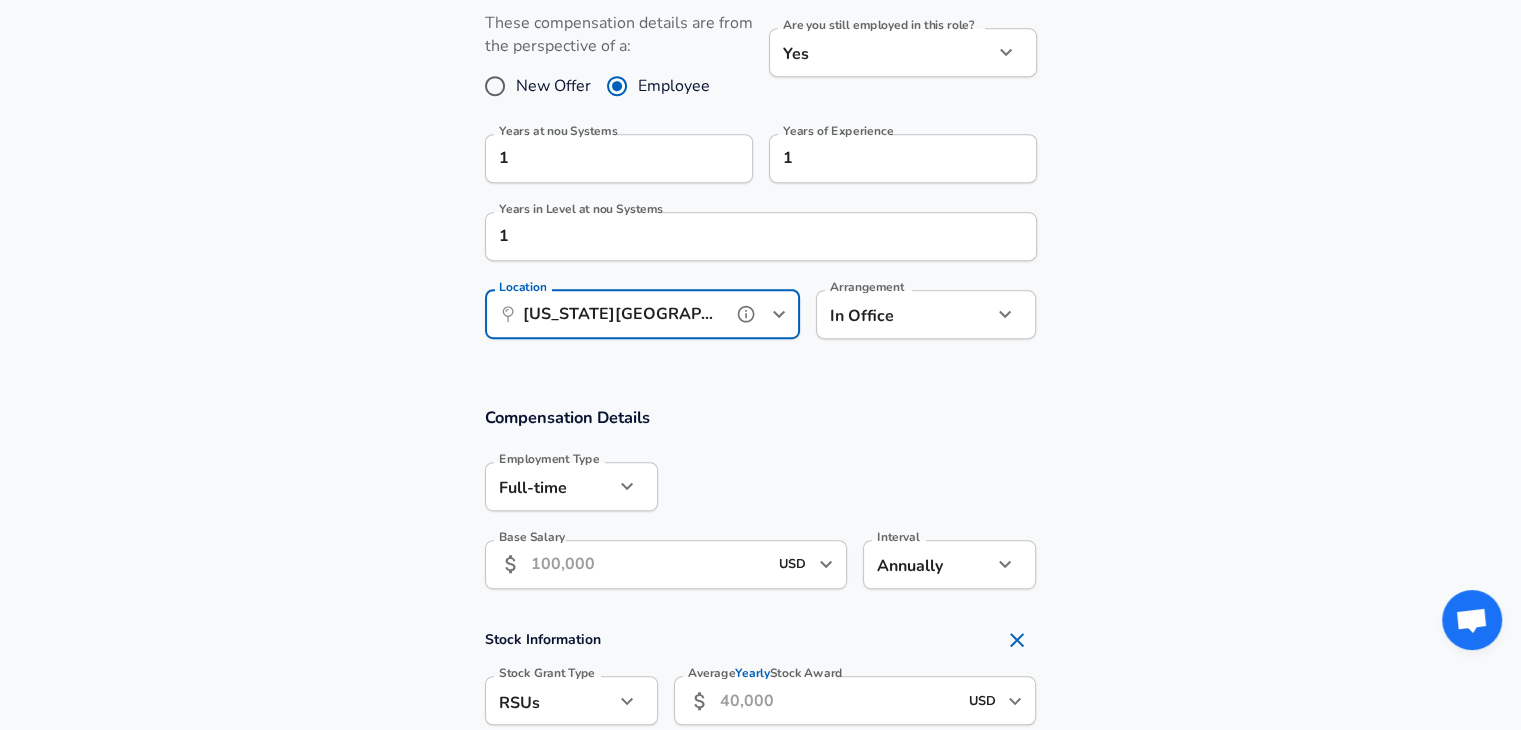 type on "Colorado Springs, CO" 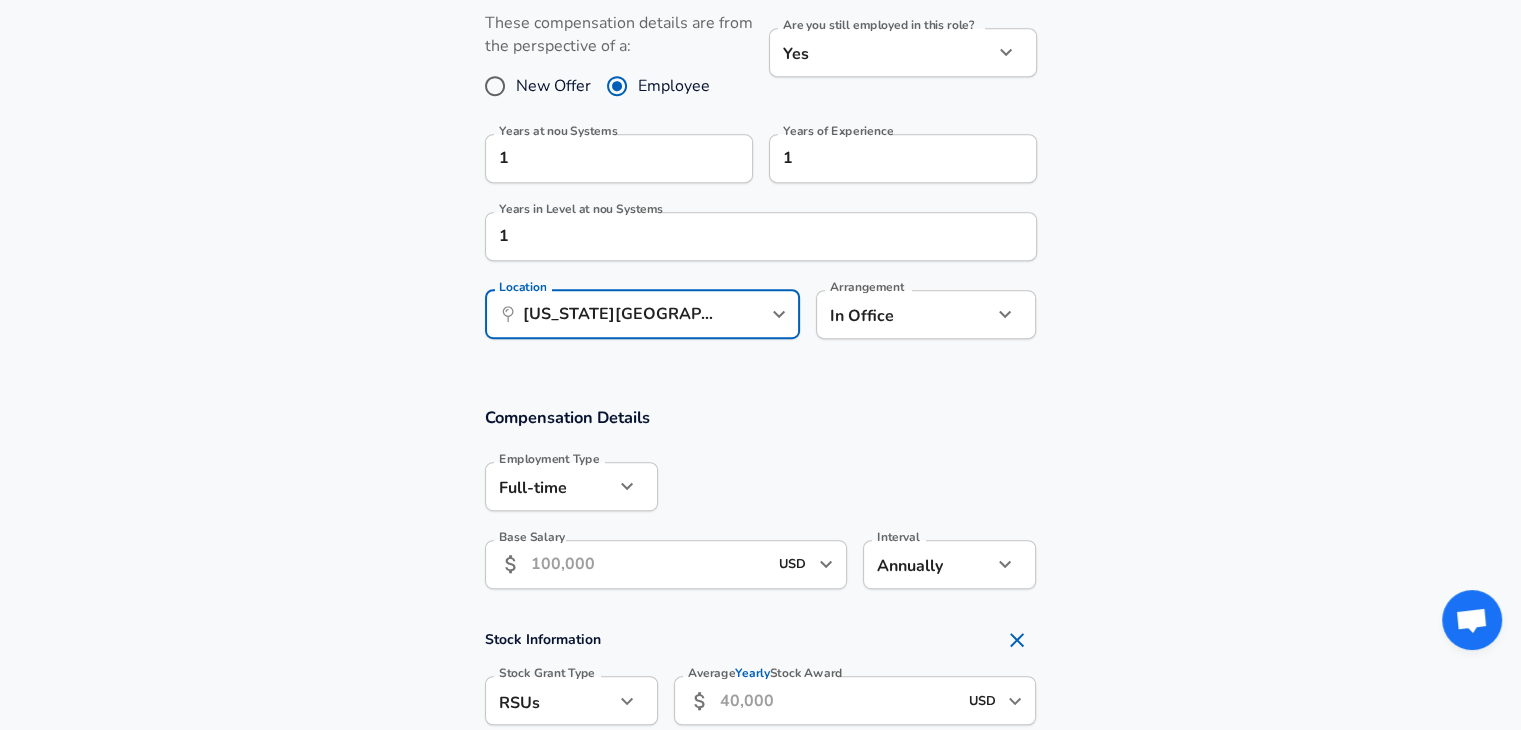 click on "Arrangement In Office office Arrangement" at bounding box center (918, 313) 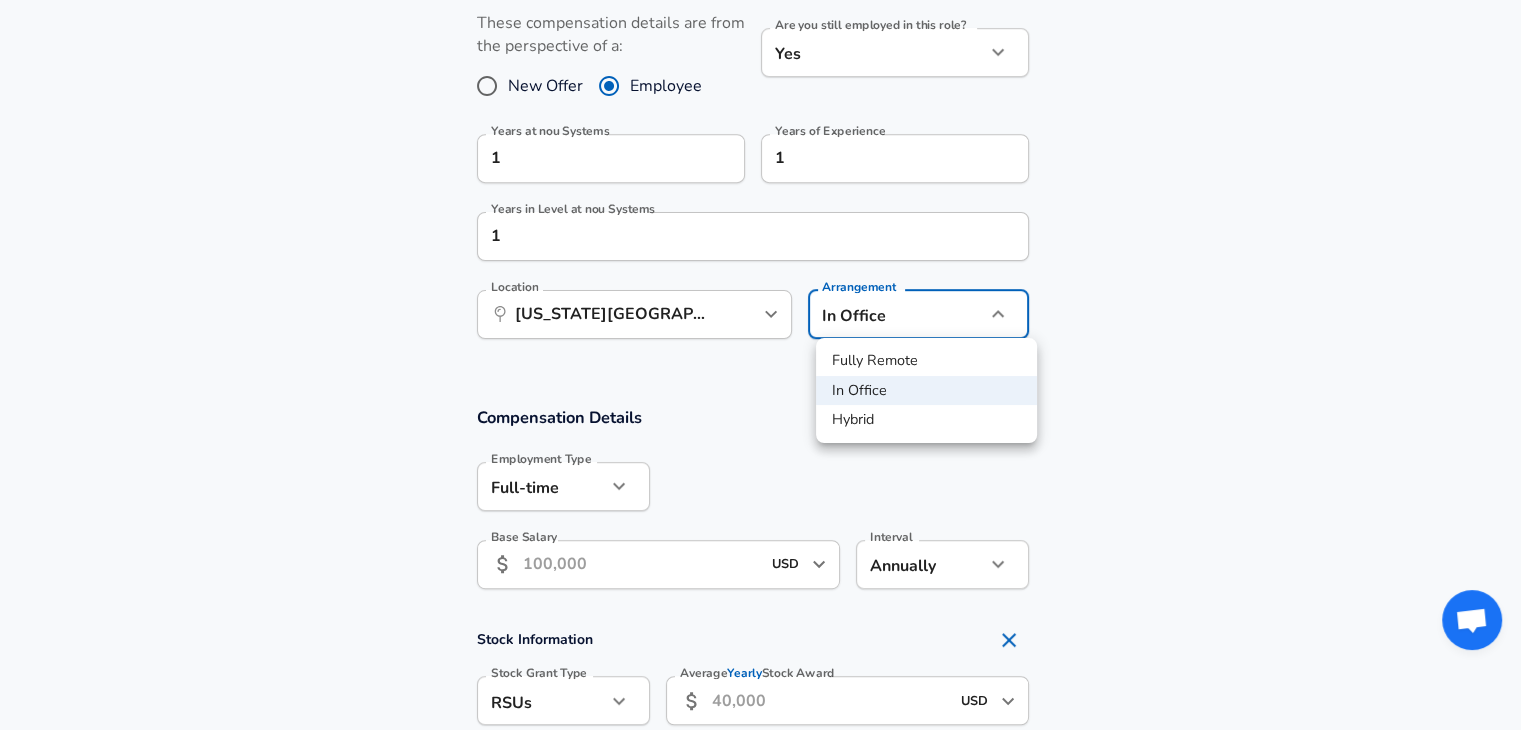click on "Restart Add Your Salary Upload your offer letter   to verify your submission Enhance Privacy and Anonymity No Automatically hides specific fields until there are enough submissions to safely display the full details.   More Details Based on your submission and the data points that we have already collected, we will automatically hide and anonymize specific fields if there aren't enough data points to remain sufficiently anonymous. Company & Title Information   Enter the company you received your offer from Company nou Systems Company   Select the title that closest resembles your official title. This should be similar to the title that was present on your offer letter. Title AI Engineer Title   Select a job family that best fits your role. If you can't find one, select 'Other' to enter a custom job family Job Family Software Engineer Job Family Select Specialization ML / AI ML / AI Select Specialization   Level T2 Level Work Experience and Location These compensation details are from the perspective of a: Yes" at bounding box center (760, -574) 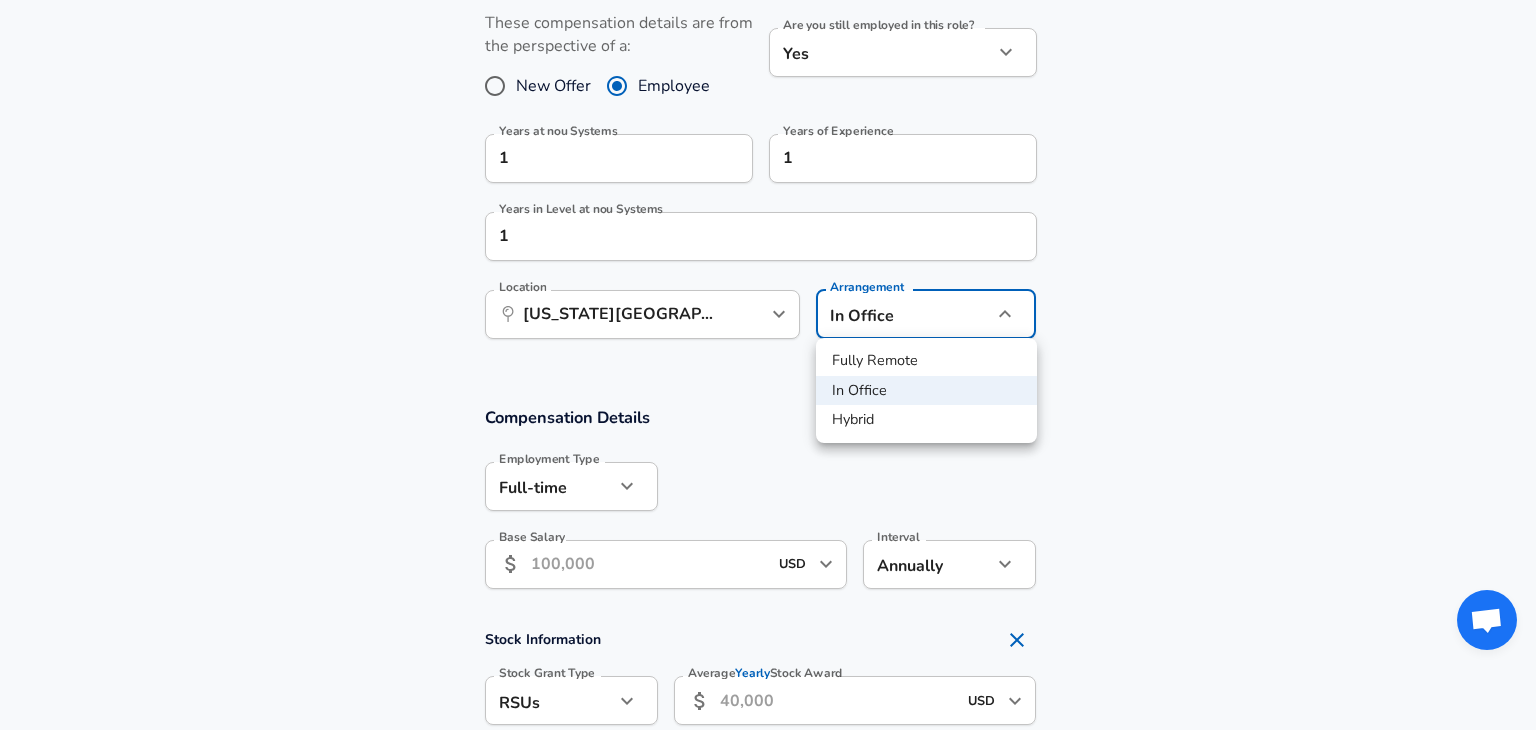 click on "Hybrid" at bounding box center (926, 420) 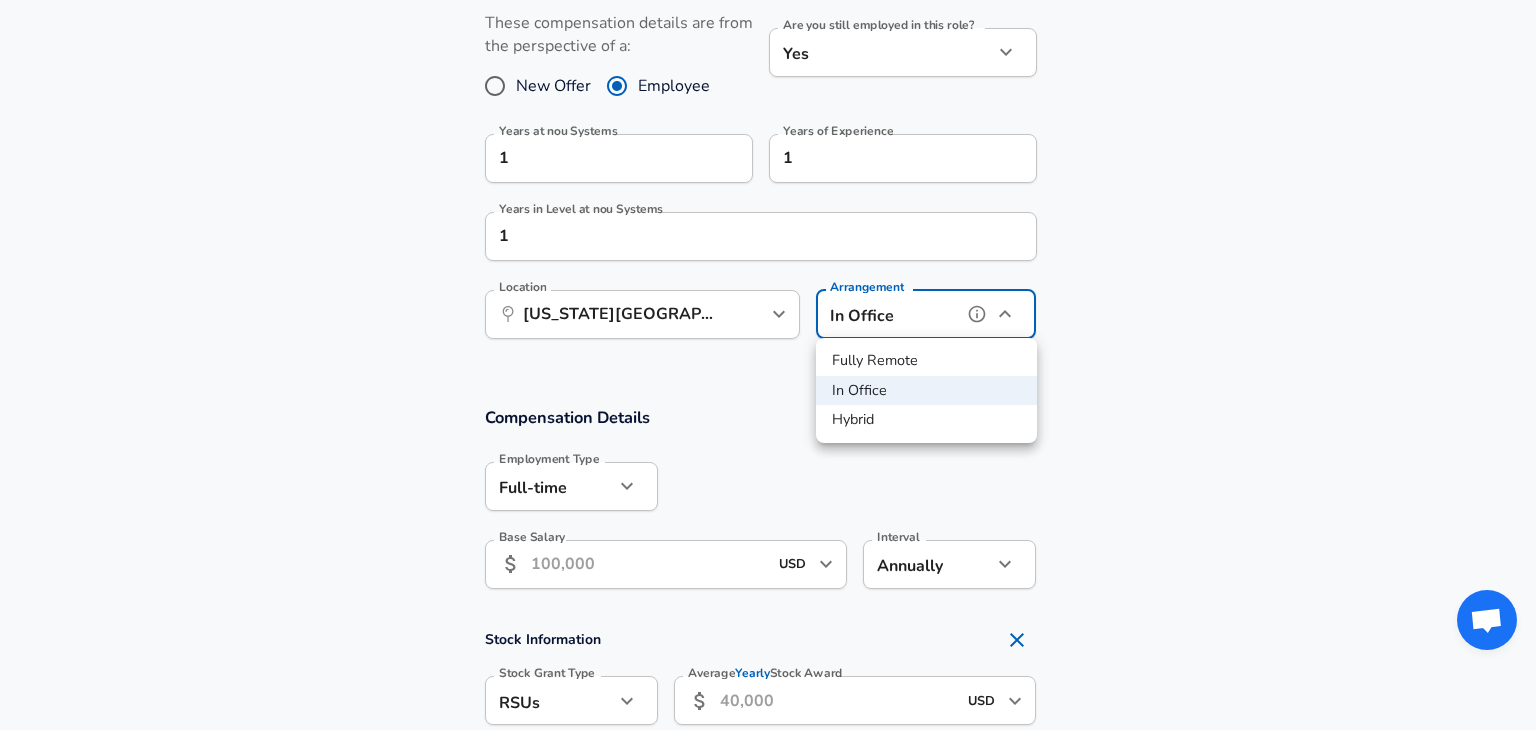 type on "hybrid" 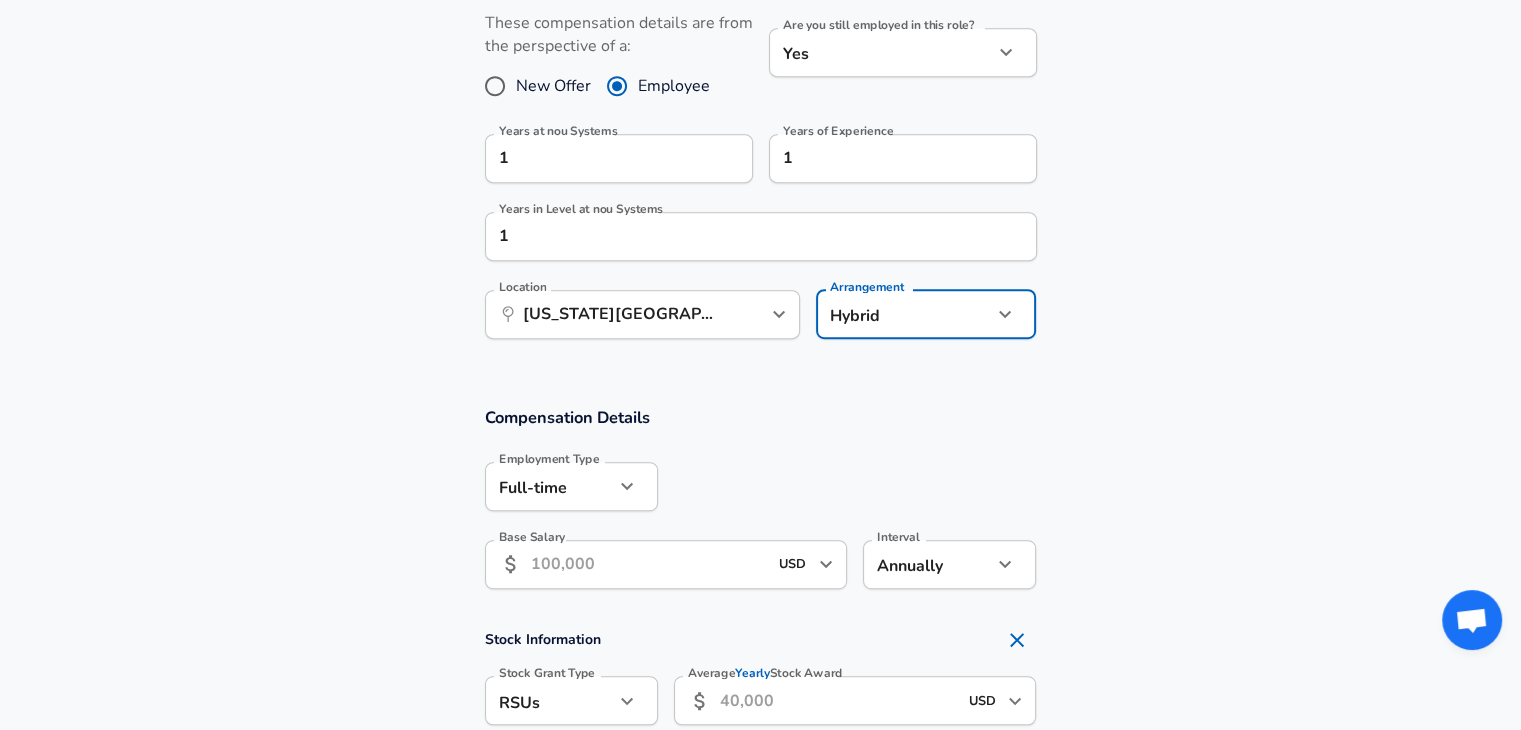 click on "Base Salary" at bounding box center [649, 564] 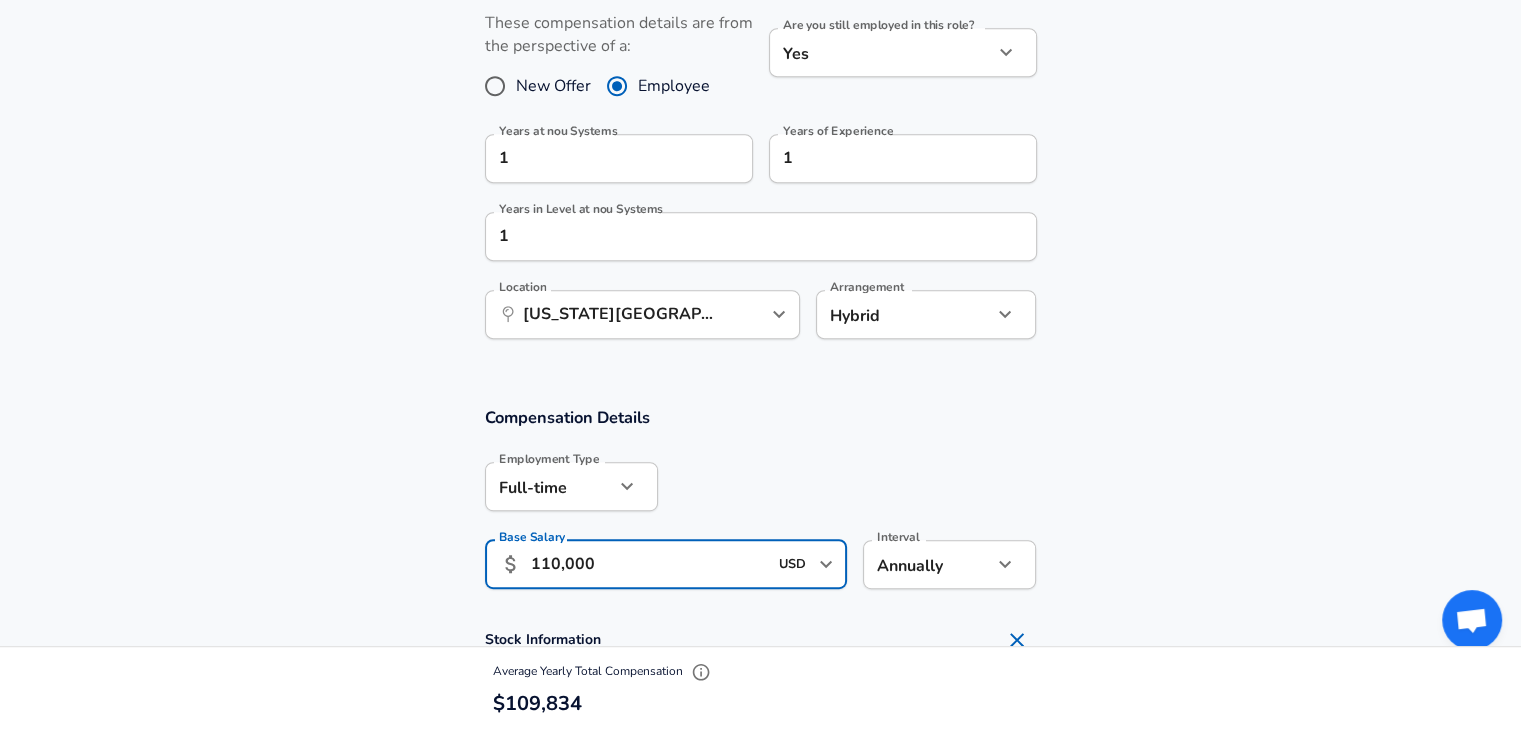 scroll, scrollTop: 0, scrollLeft: 0, axis: both 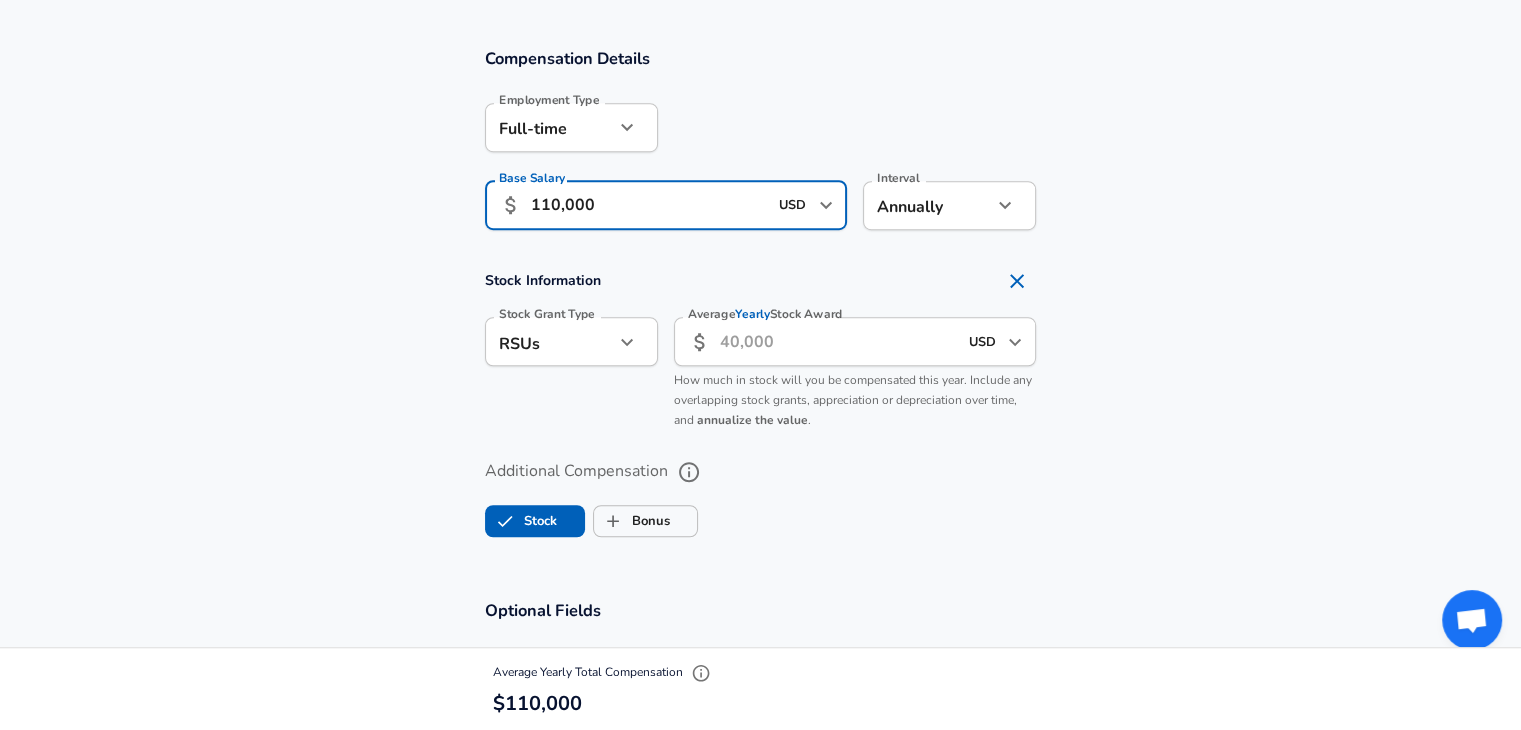 type on "110,000" 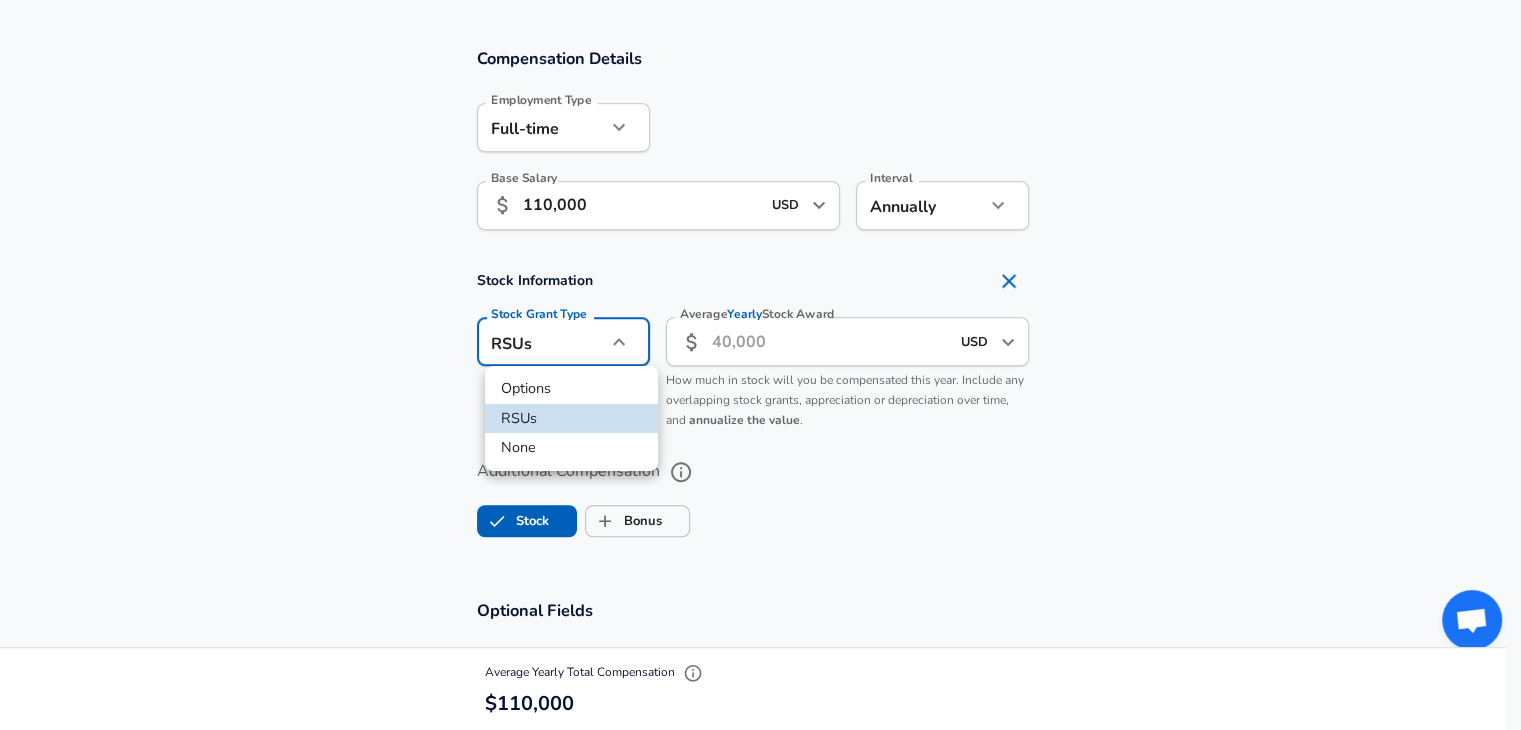 scroll, scrollTop: 0, scrollLeft: 0, axis: both 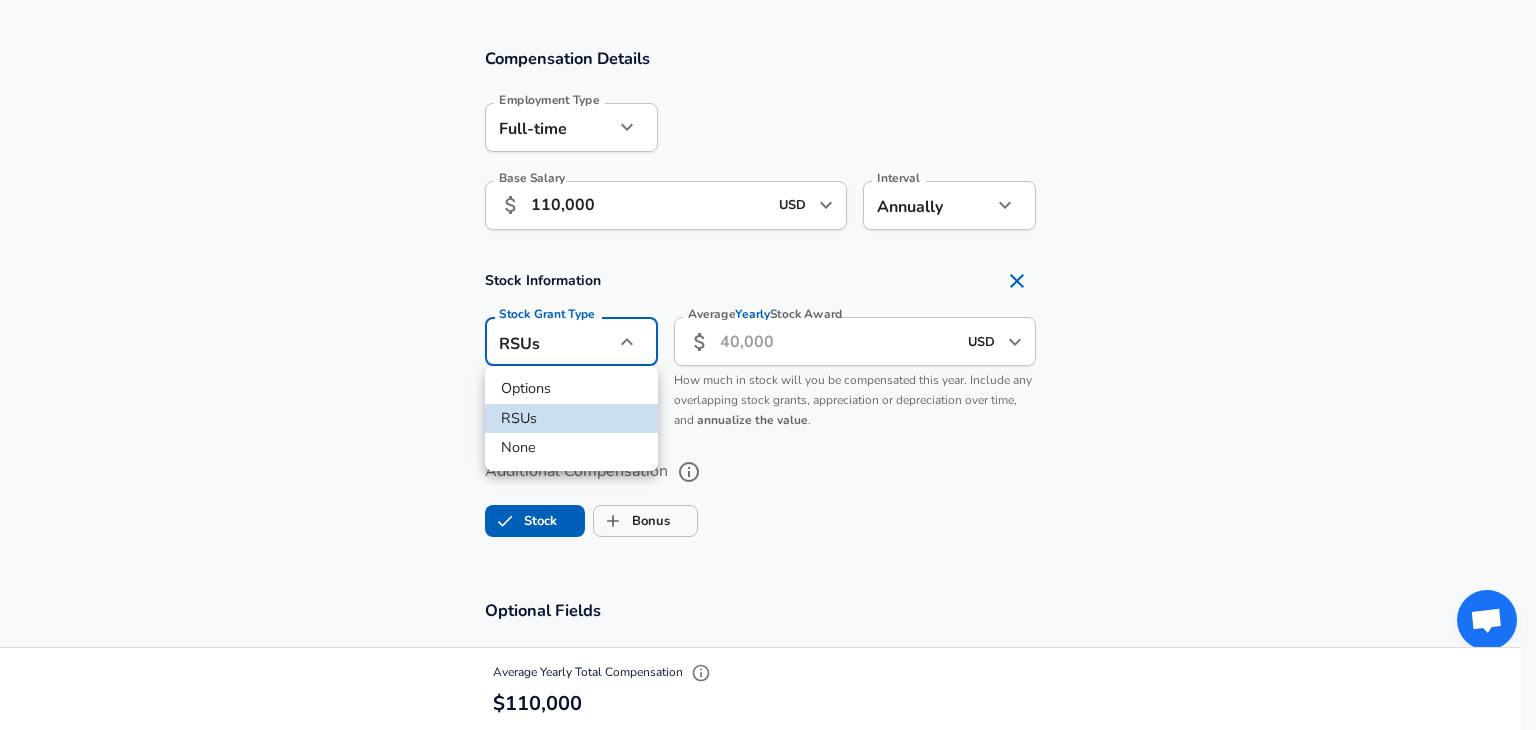 click at bounding box center [768, 365] 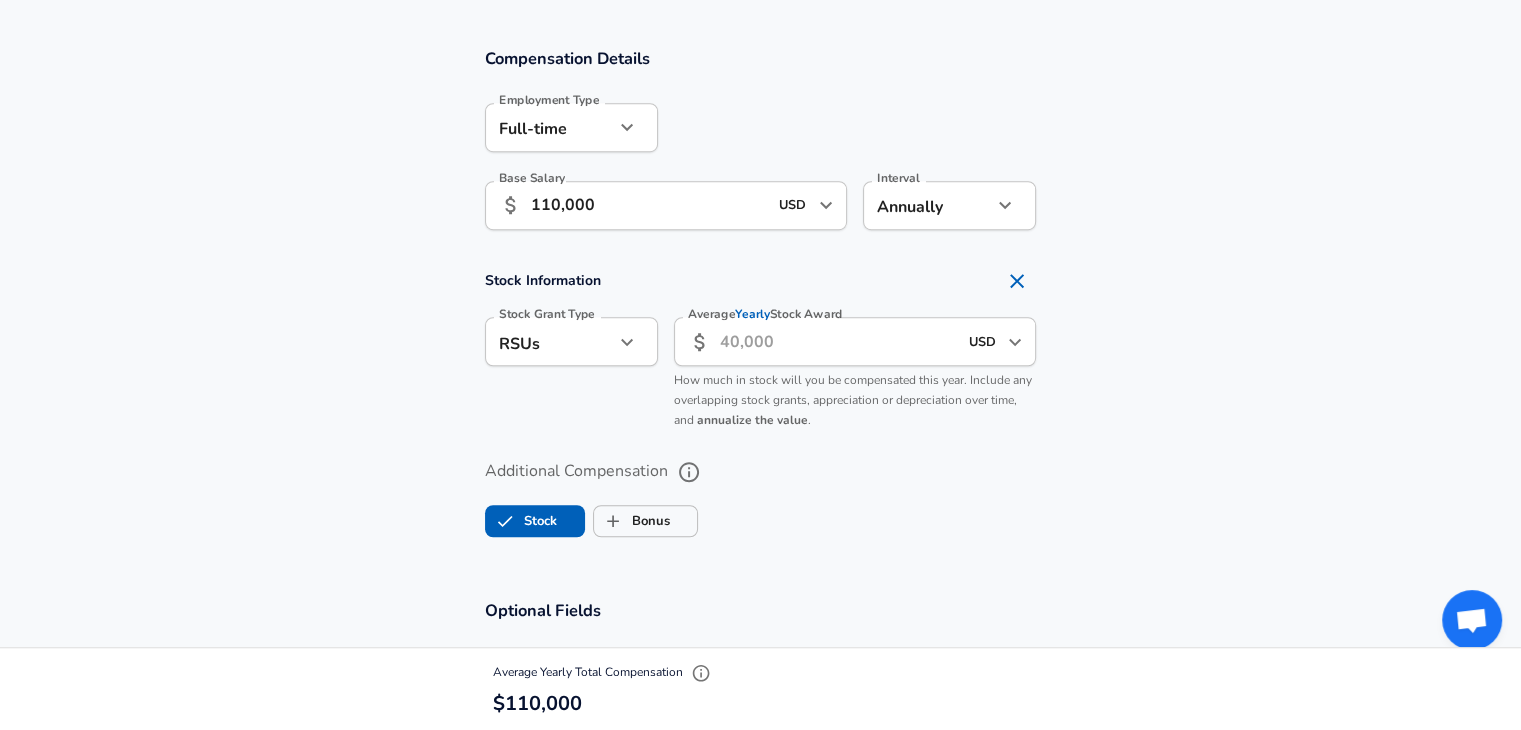 click on "Average  Yearly  Stock Award" at bounding box center [838, 341] 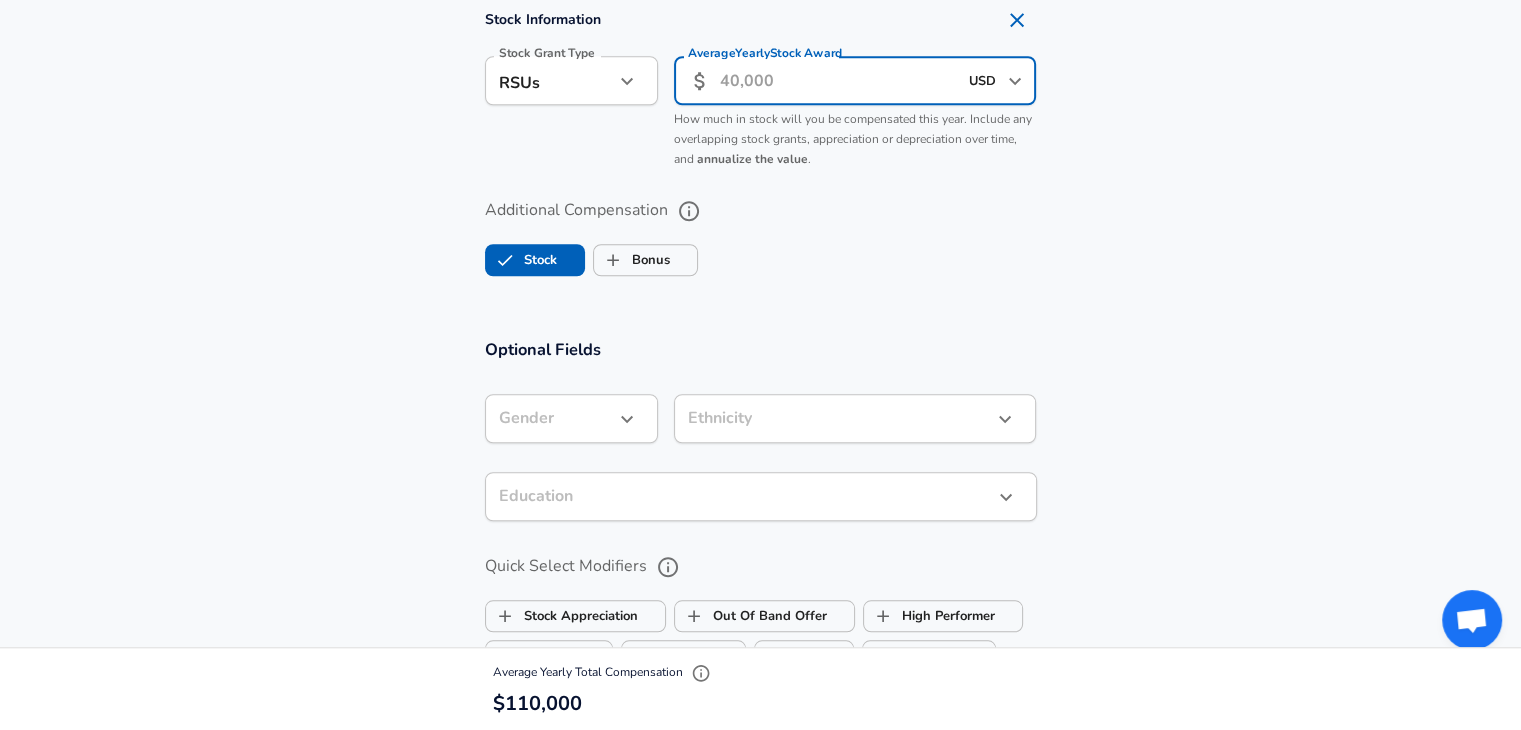scroll, scrollTop: 1565, scrollLeft: 0, axis: vertical 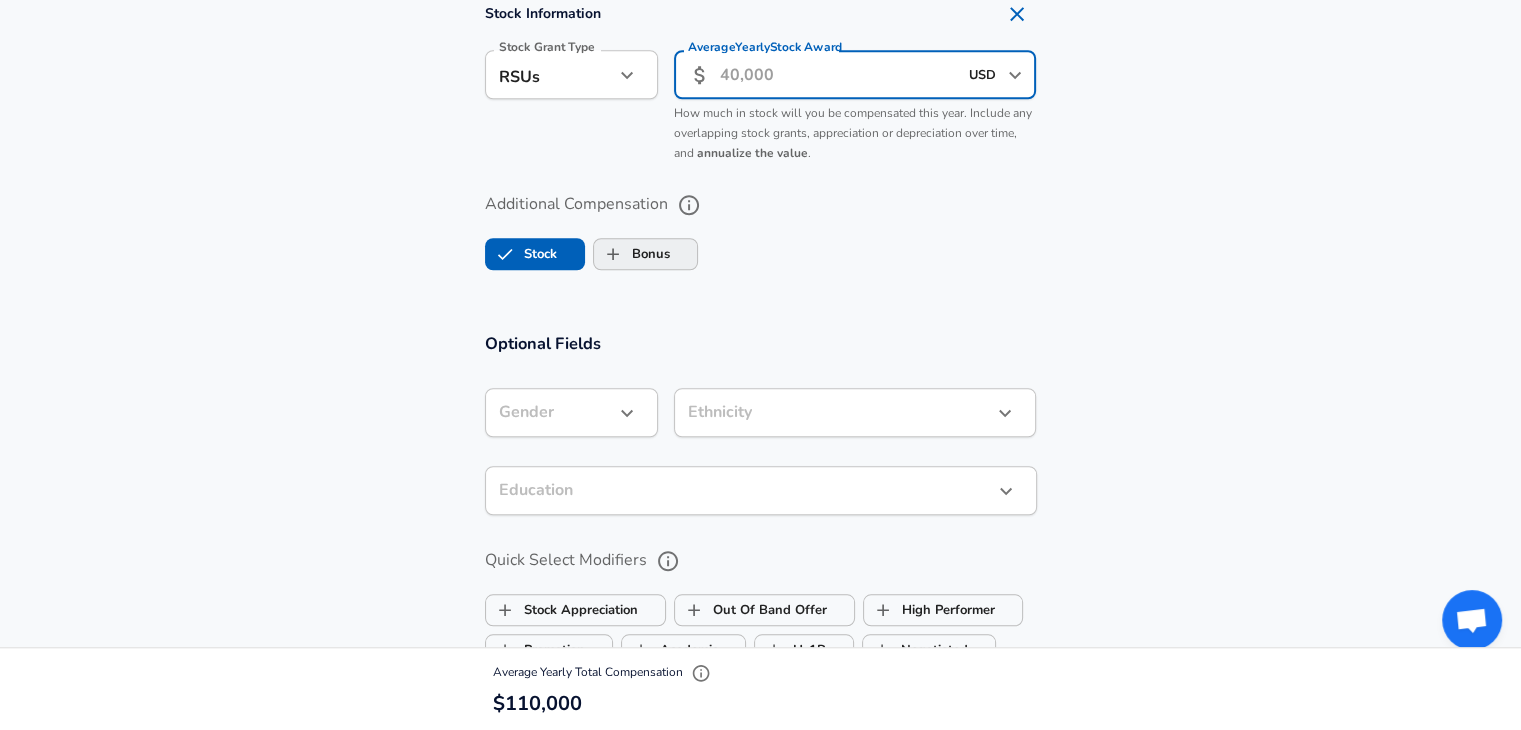 click on "Bonus" at bounding box center [632, 254] 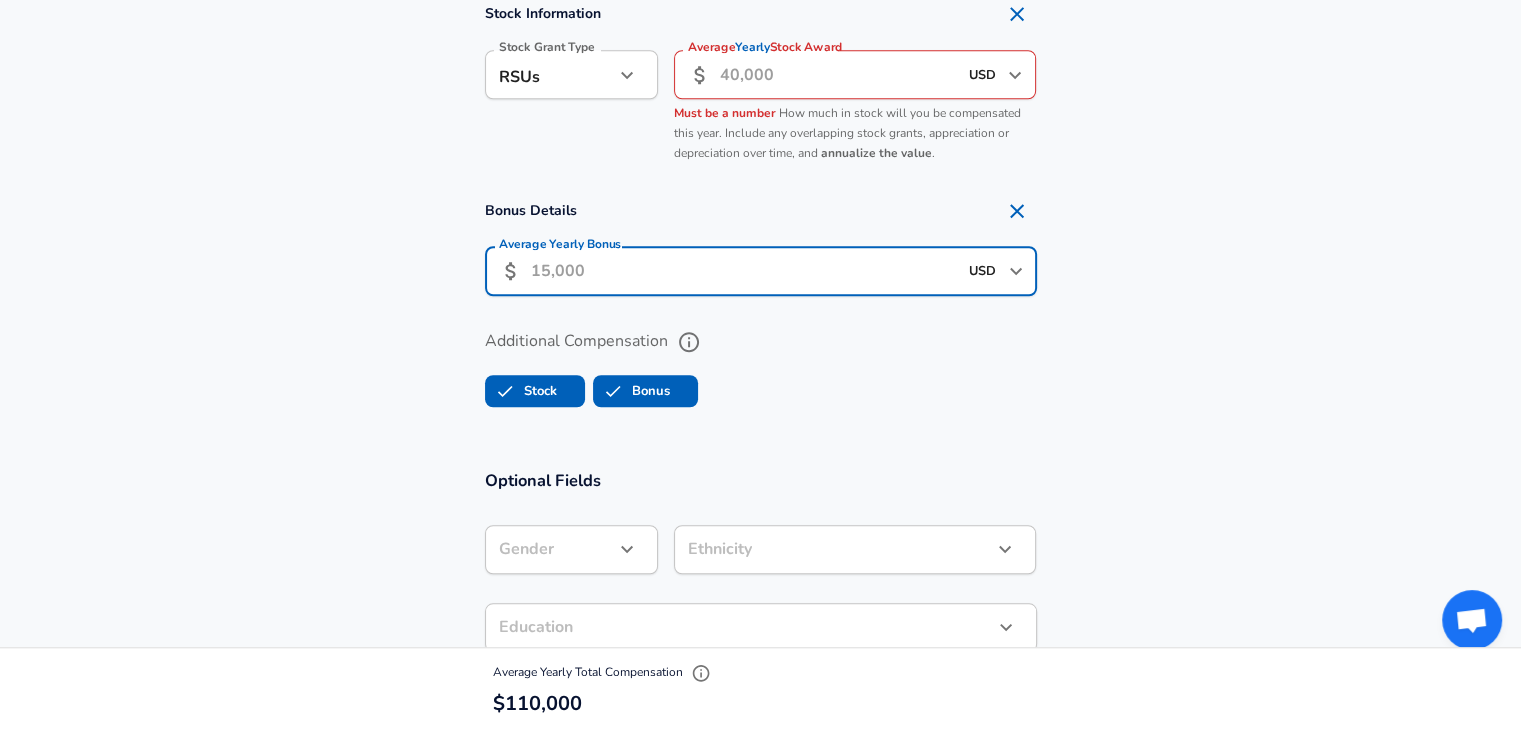 click on "Average Yearly Bonus" at bounding box center (744, 271) 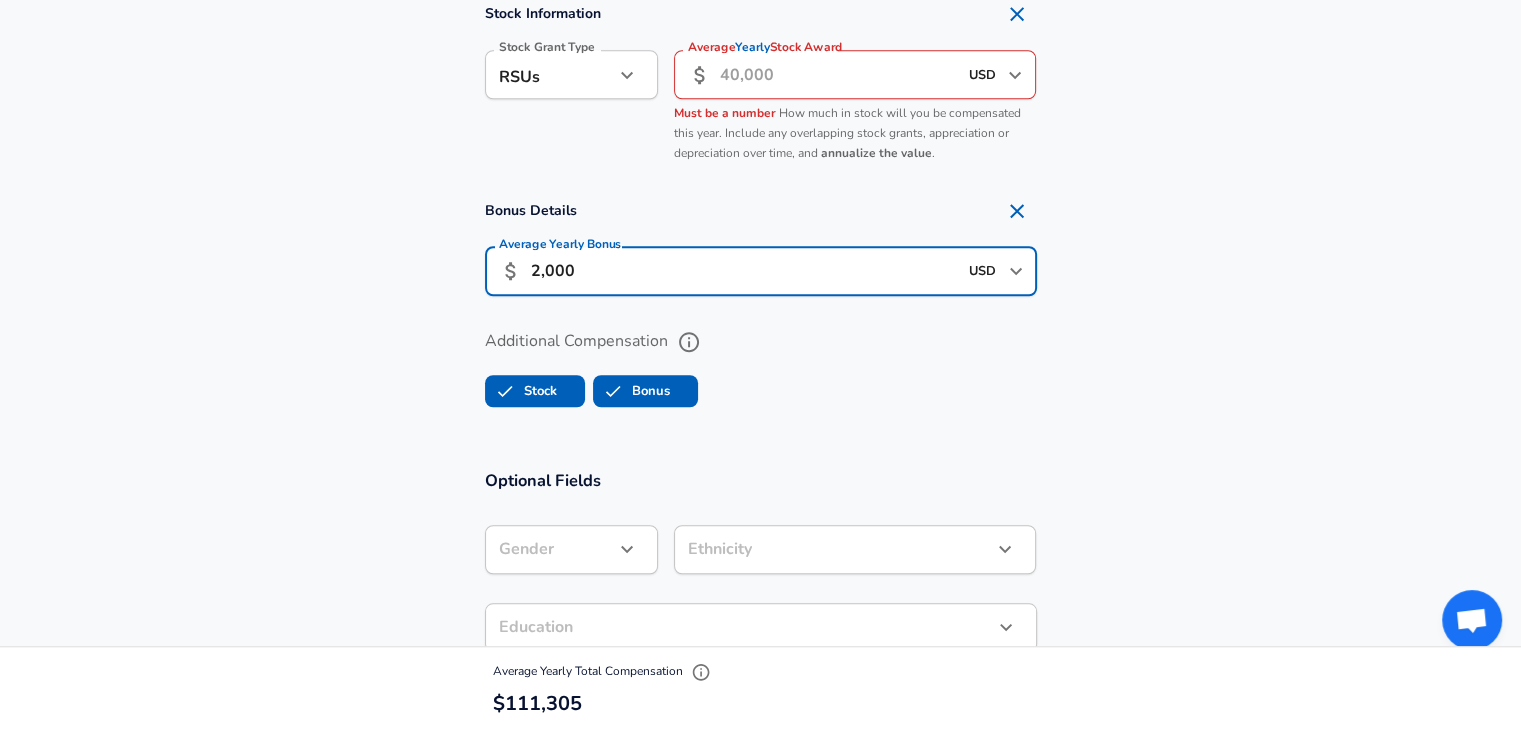 type on "2,000" 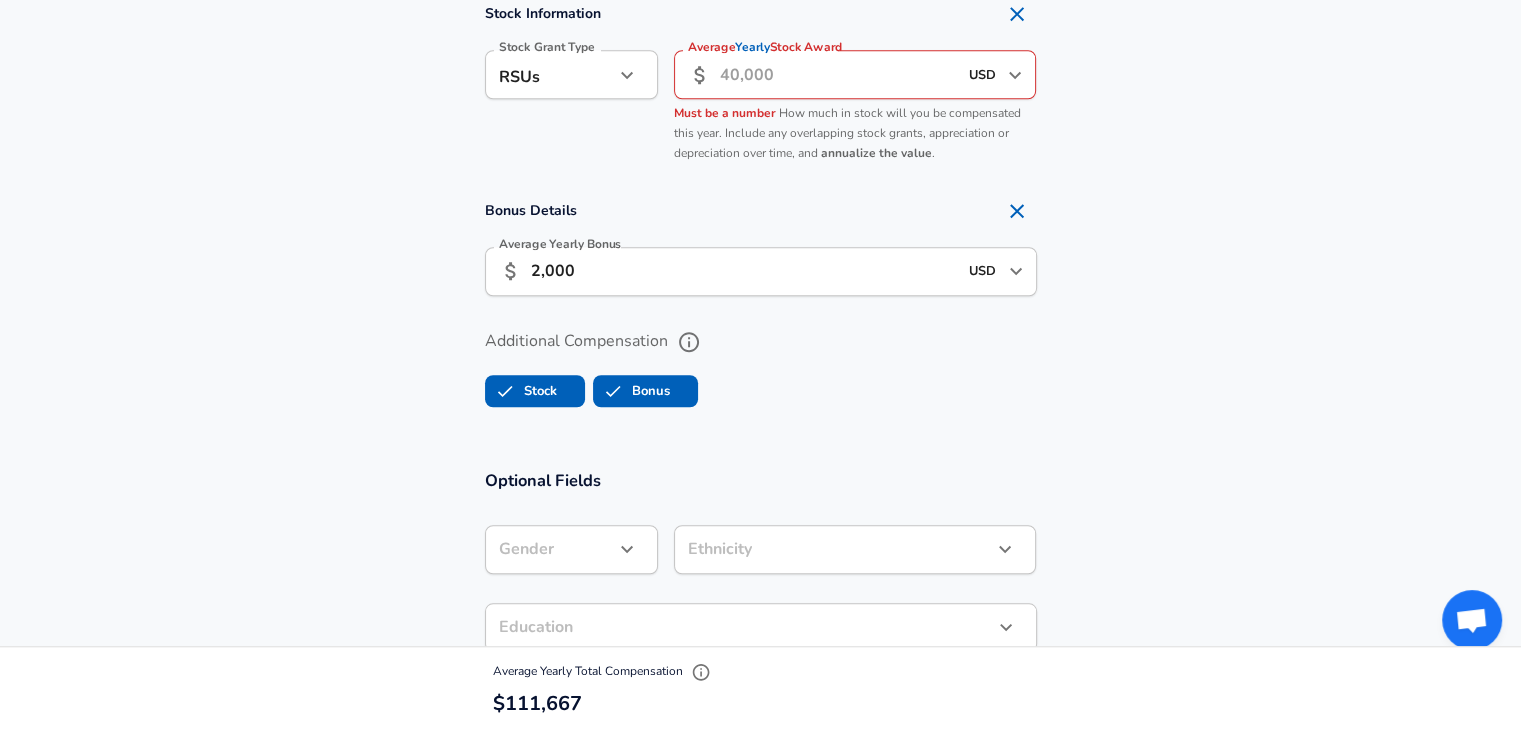 click on "Additional Compensation" at bounding box center [761, 342] 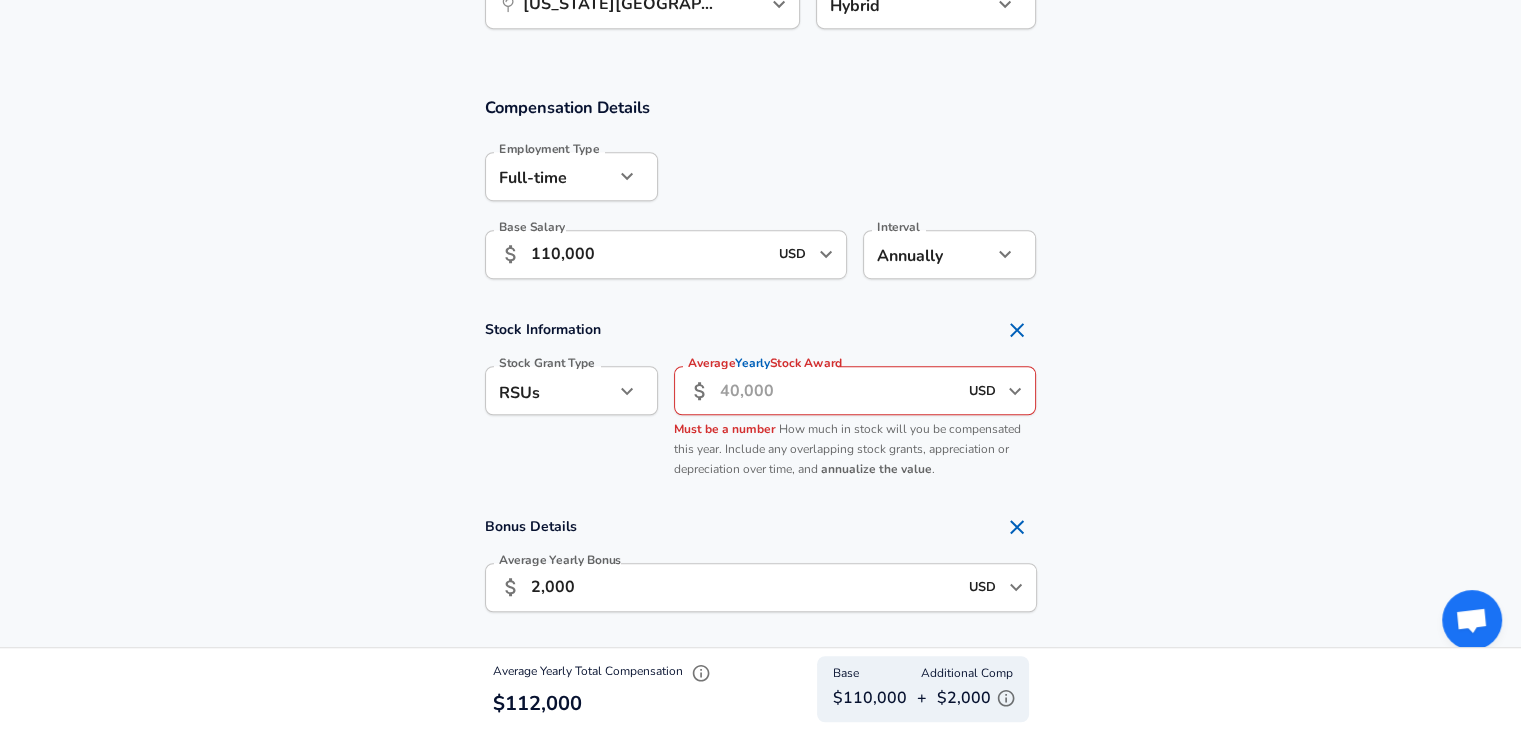 scroll, scrollTop: 1248, scrollLeft: 0, axis: vertical 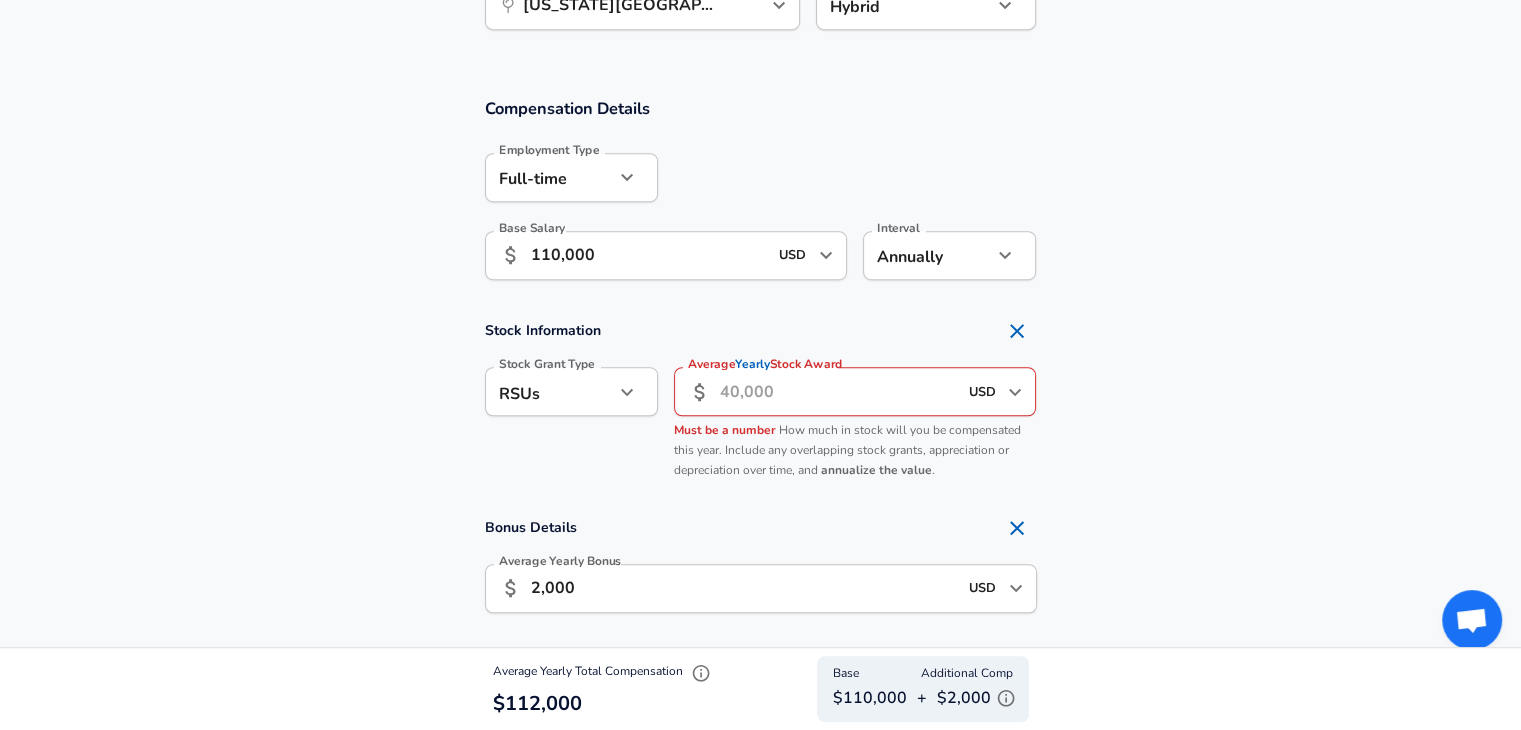 click on "Average  Yearly  Stock Award" at bounding box center [838, 391] 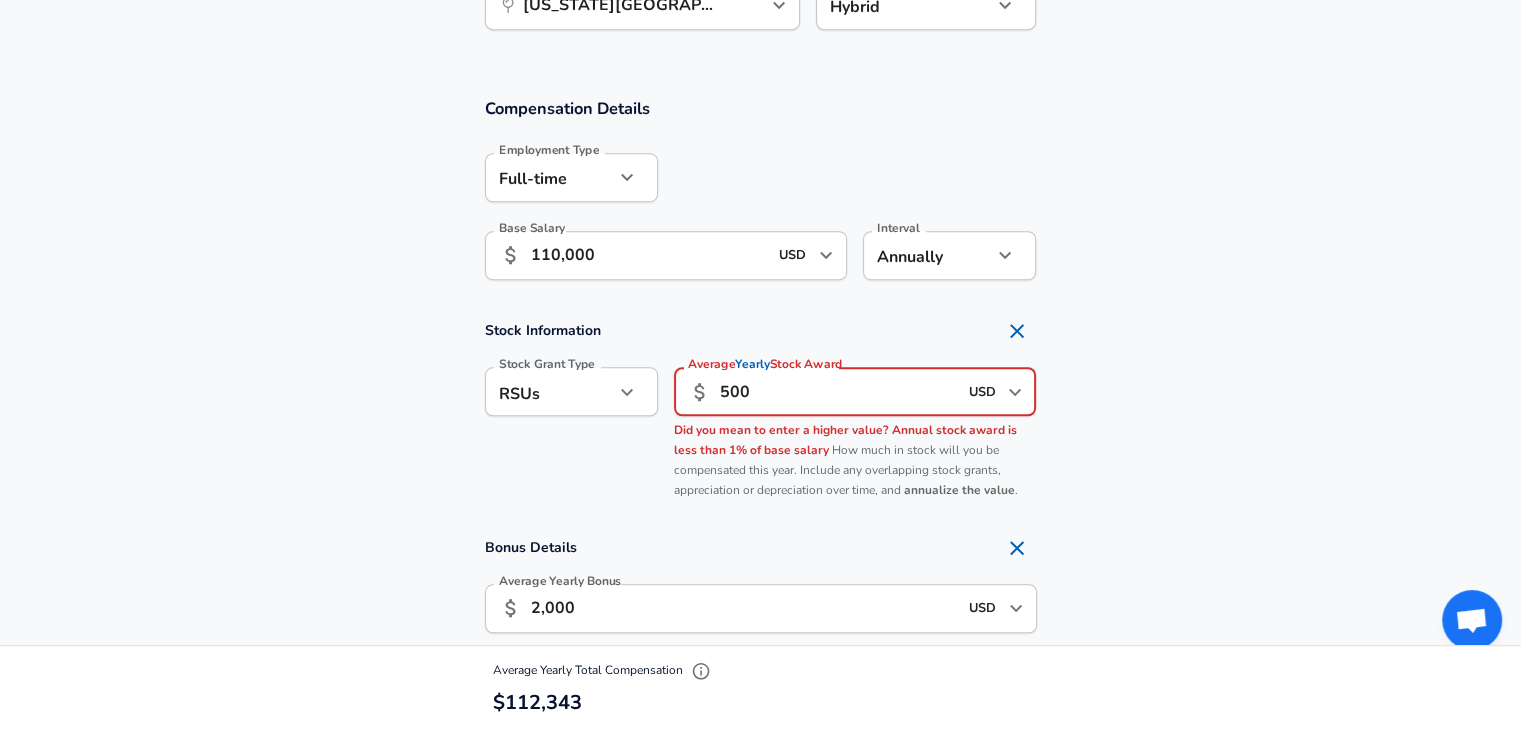 type on "500" 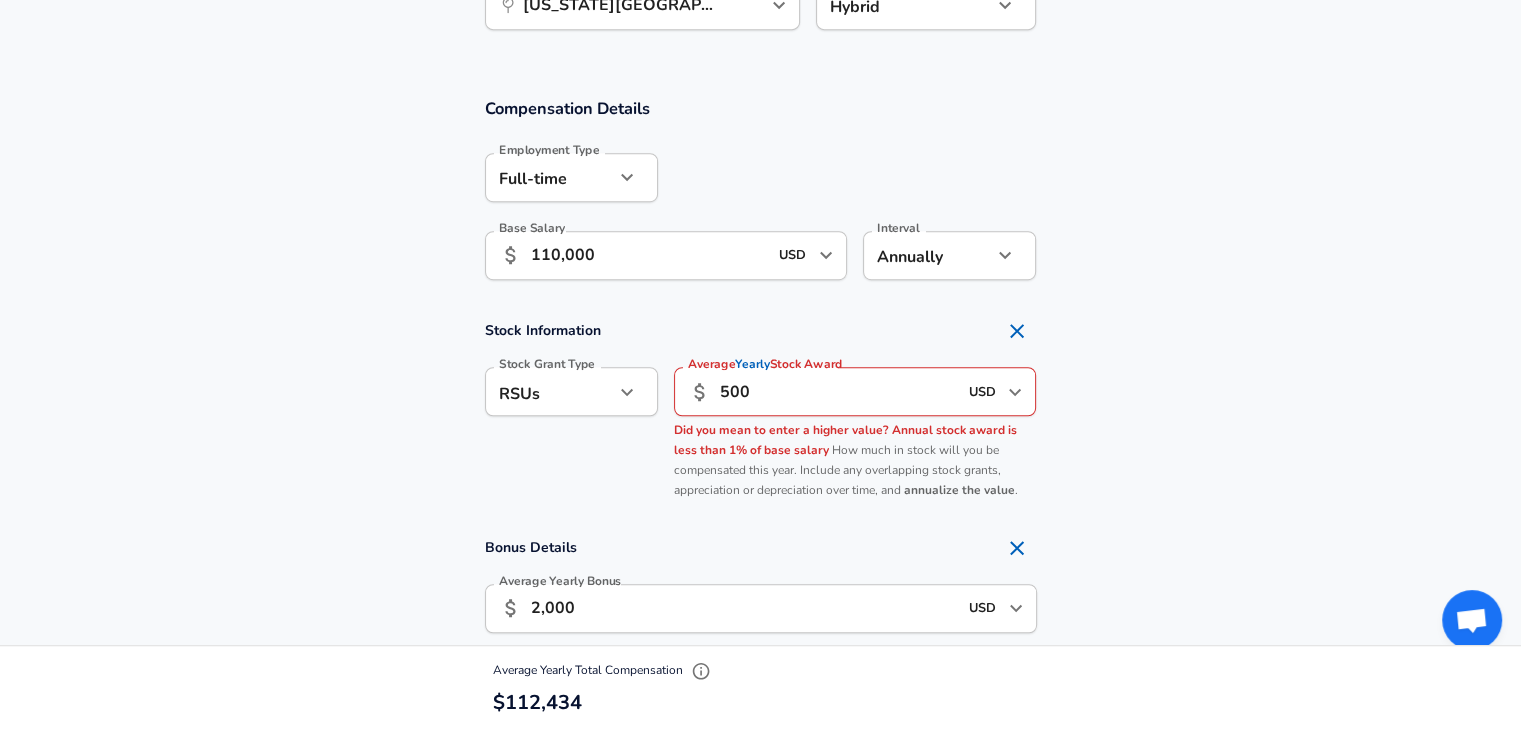 click on "Stock Information  Stock Grant Type RSUs stock Stock Grant Type Average  Yearly  Stock Award ​ 500 USD ​ Average  Yearly  Stock Award Did you mean to enter a higher value? Annual stock award is less than 1% of base salary   How much in stock will you be compensated this year. Include any overlapping stock grants, appreciation or depreciation over time, and   annualize the value ." at bounding box center (760, 410) 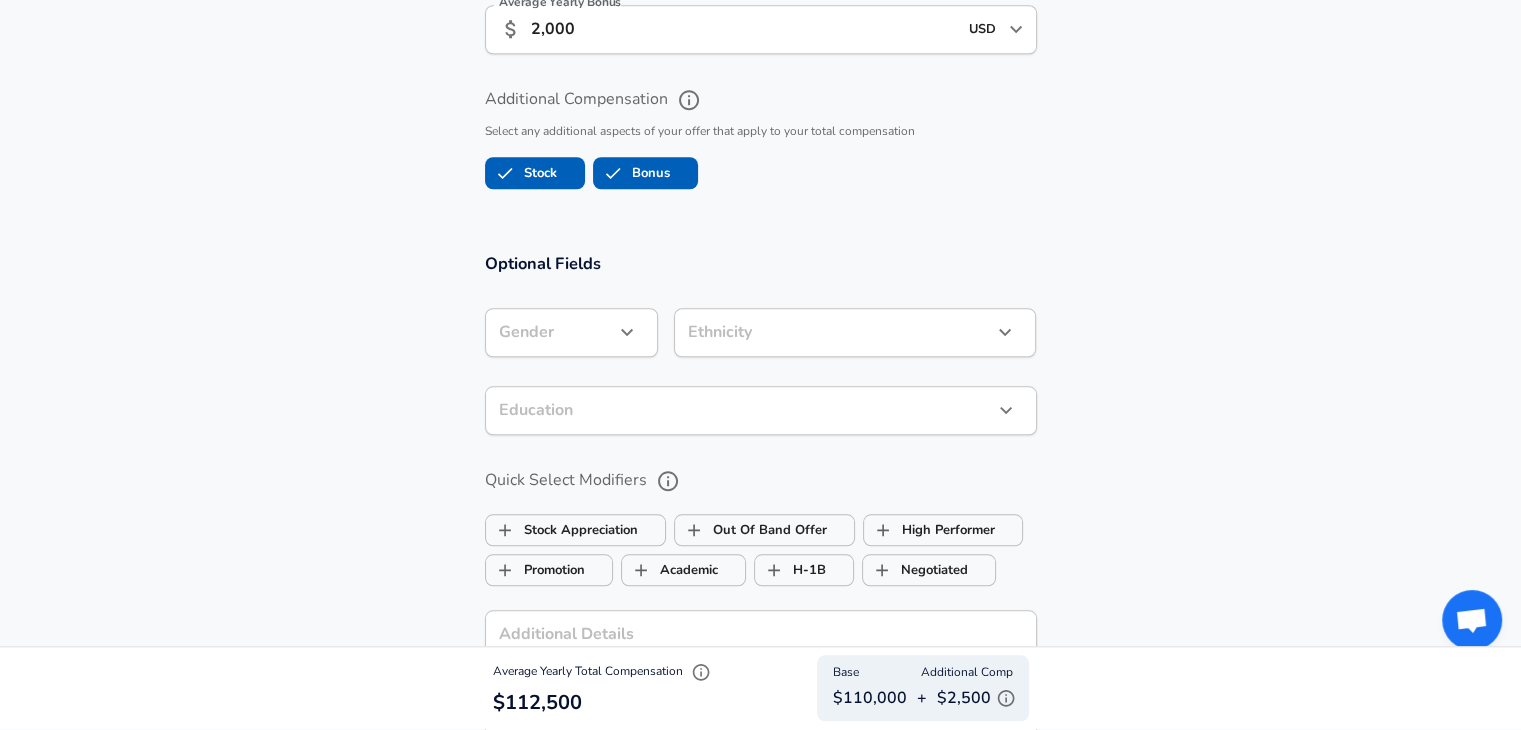 scroll, scrollTop: 1927, scrollLeft: 0, axis: vertical 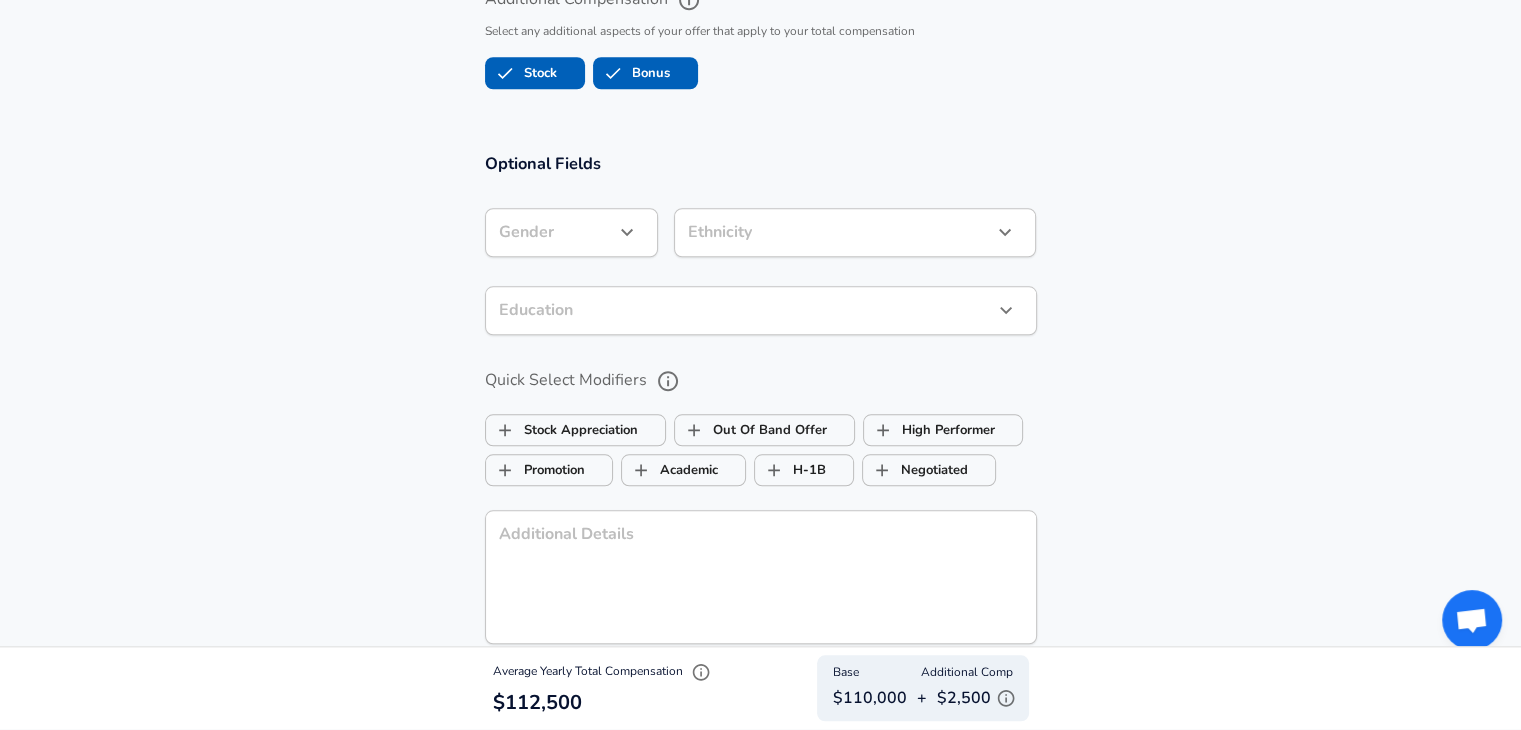 click on "Gender ​ Gender" at bounding box center [563, 231] 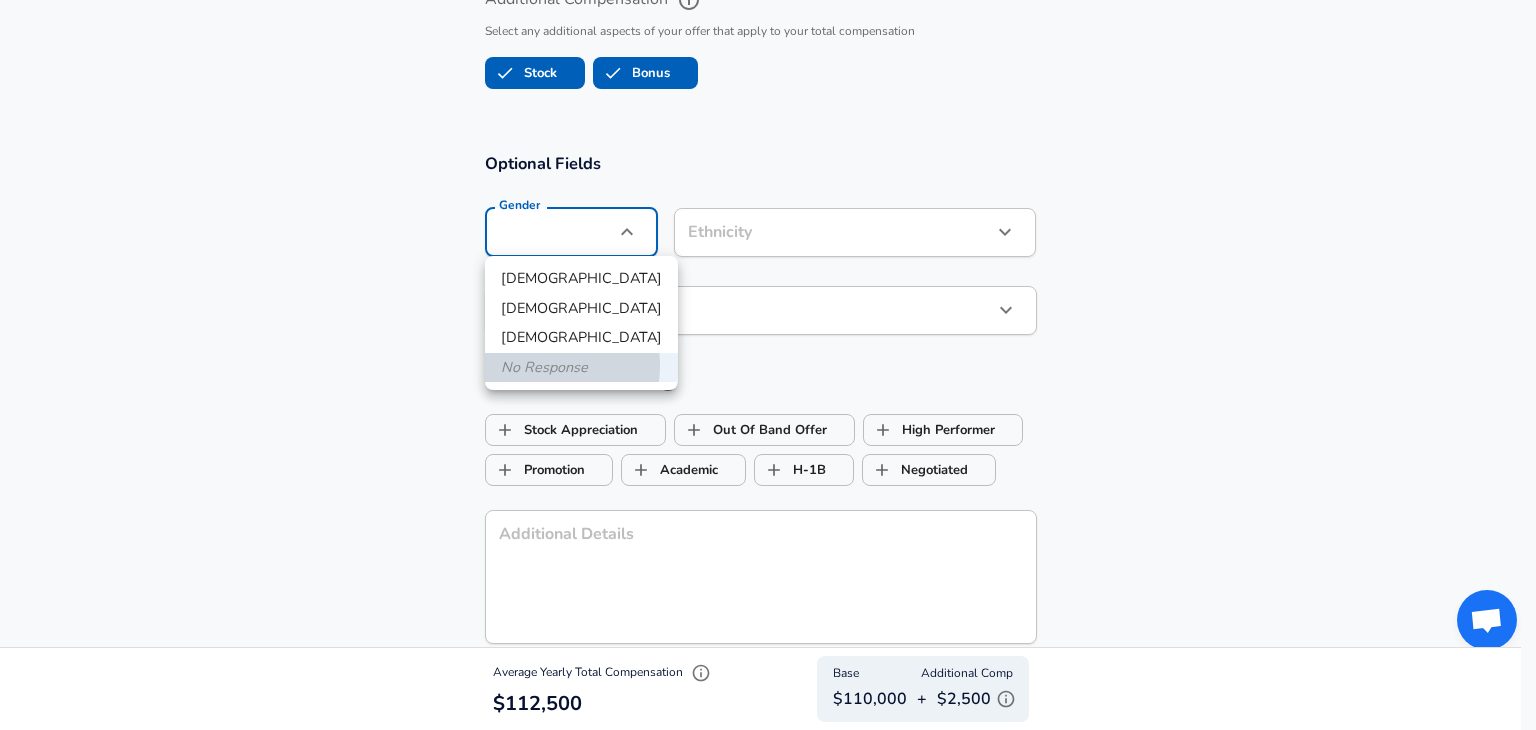 click on "No Response" at bounding box center [581, 368] 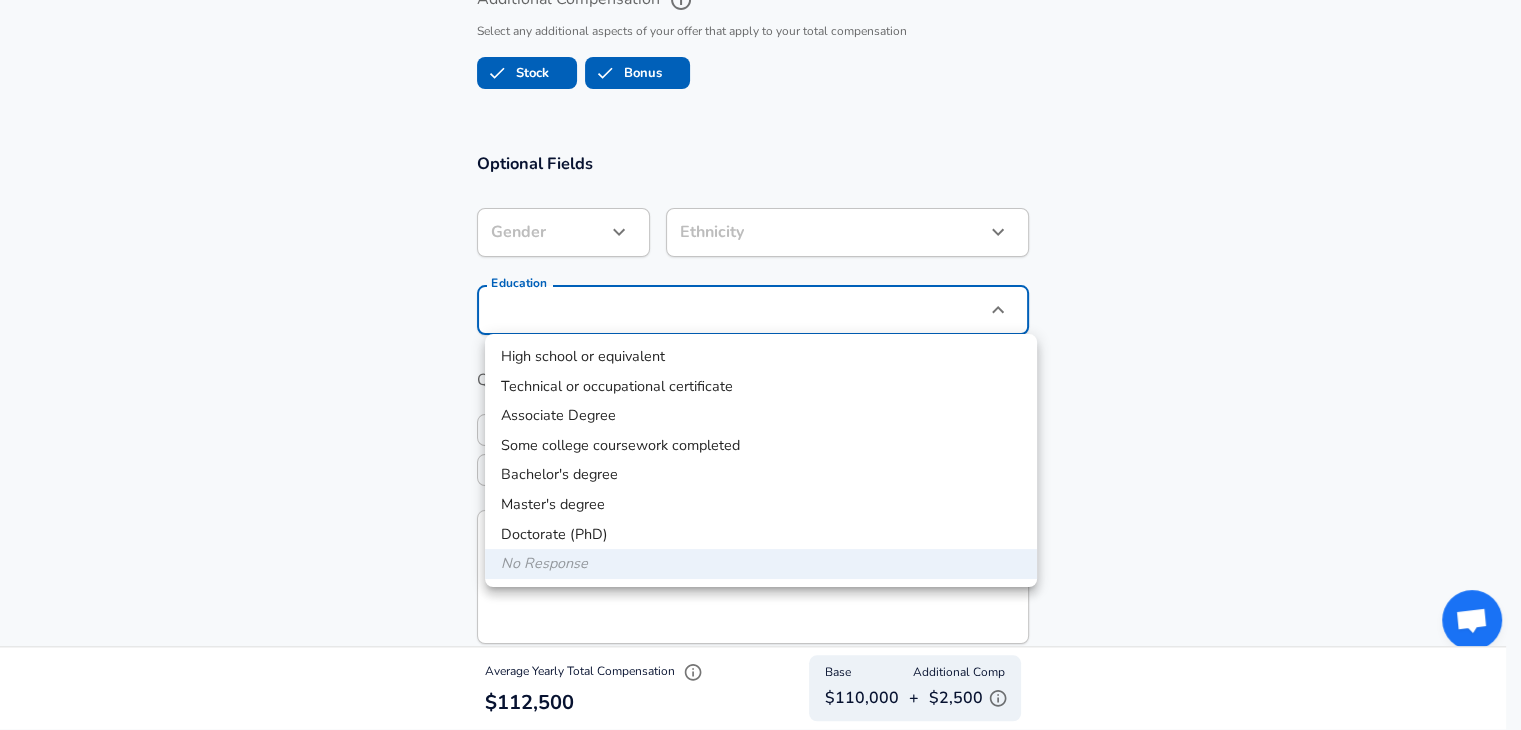 click on "Restart Add Your Salary Upload your offer letter   to verify your submission Enhance Privacy and Anonymity No Automatically hides specific fields until there are enough submissions to safely display the full details.   More Details Based on your submission and the data points that we have already collected, we will automatically hide and anonymize specific fields if there aren't enough data points to remain sufficiently anonymous. Company & Title Information   Enter the company you received your offer from Company nou Systems Company   Select the title that closest resembles your official title. This should be similar to the title that was present on your offer letter. Title AI Engineer Title   Select a job family that best fits your role. If you can't find one, select 'Other' to enter a custom job family Job Family Software Engineer Job Family Select Specialization ML / AI ML / AI Select Specialization   Level T2 Level Work Experience and Location These compensation details are from the perspective of a: Yes" at bounding box center (760, -1562) 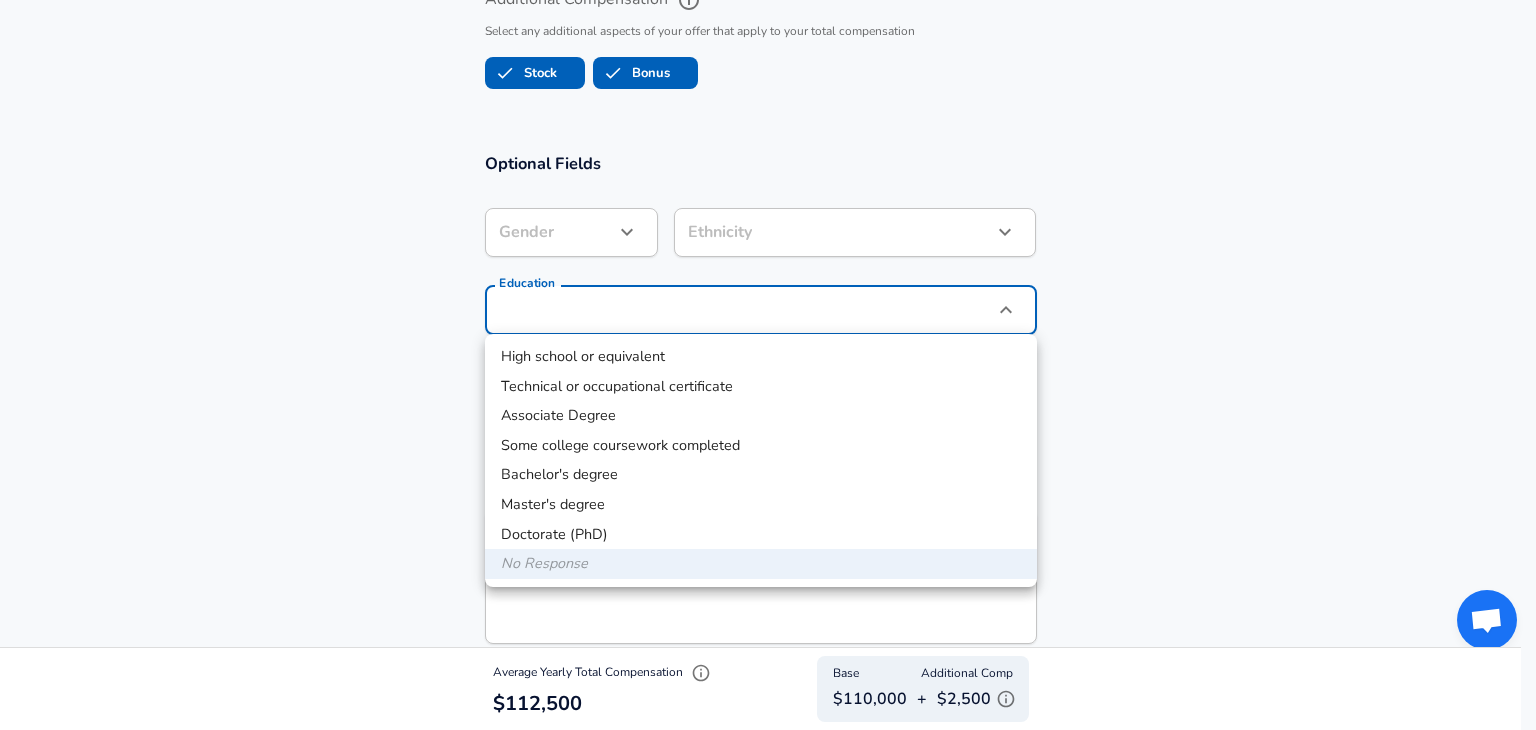 click on "Master's degree" at bounding box center (761, 505) 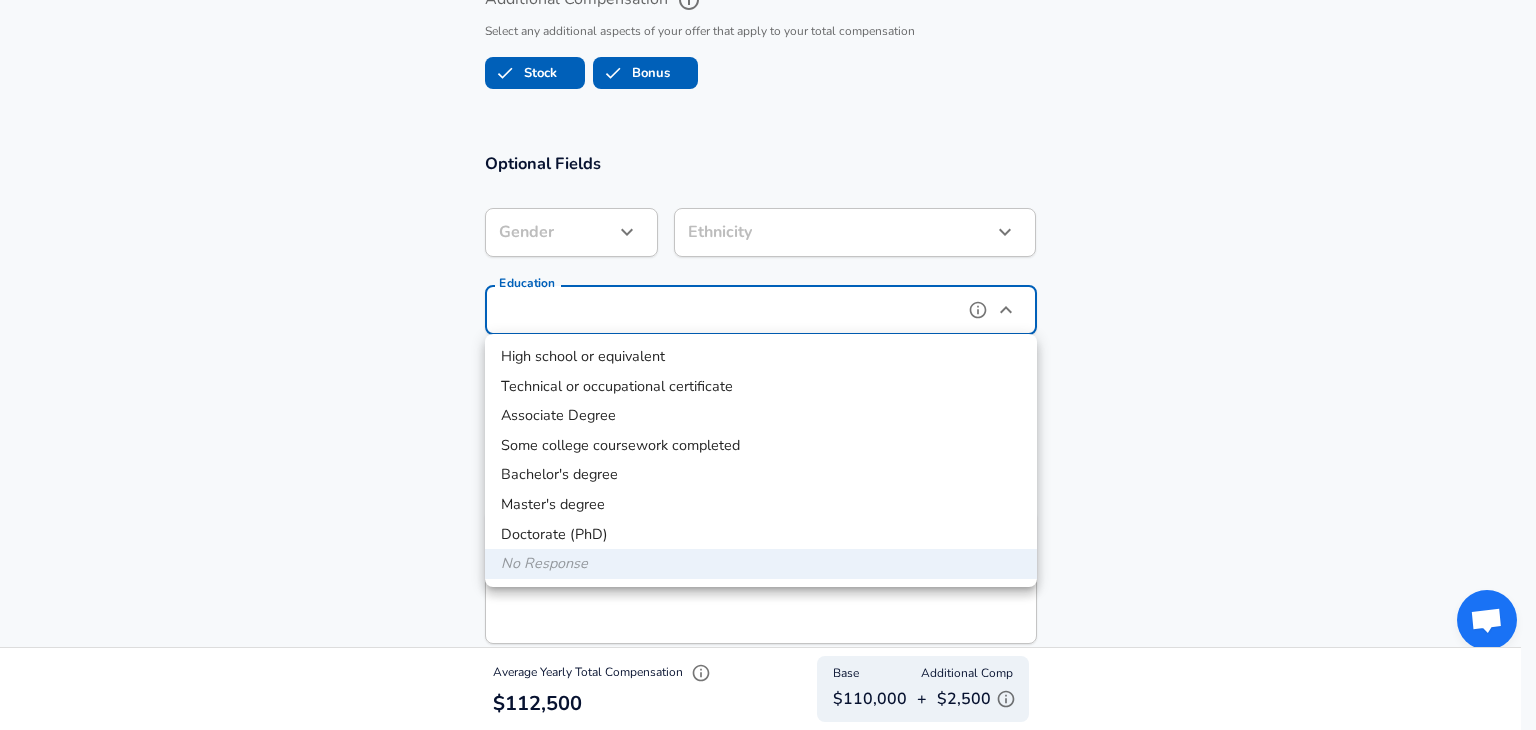 type on "Masters degree" 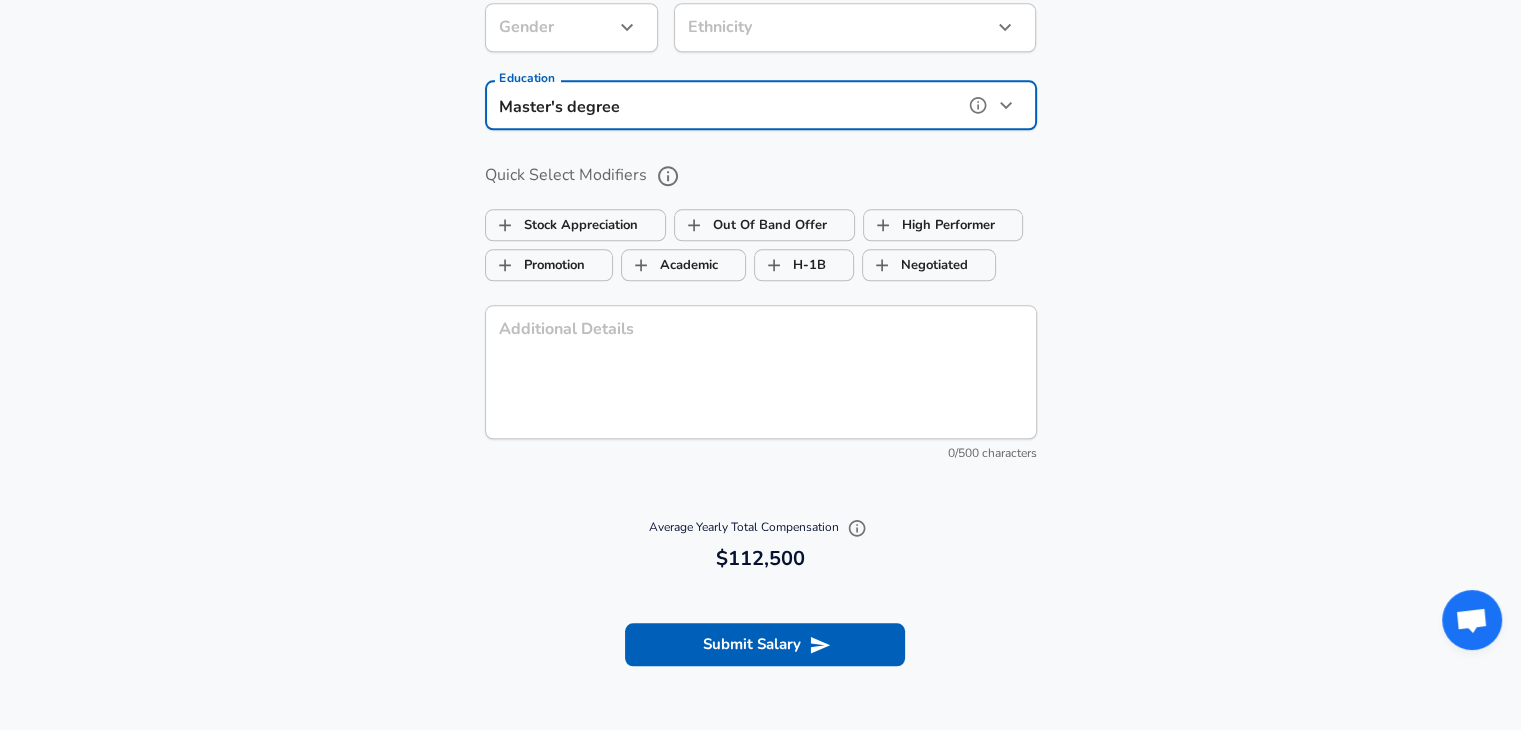 scroll, scrollTop: 2133, scrollLeft: 0, axis: vertical 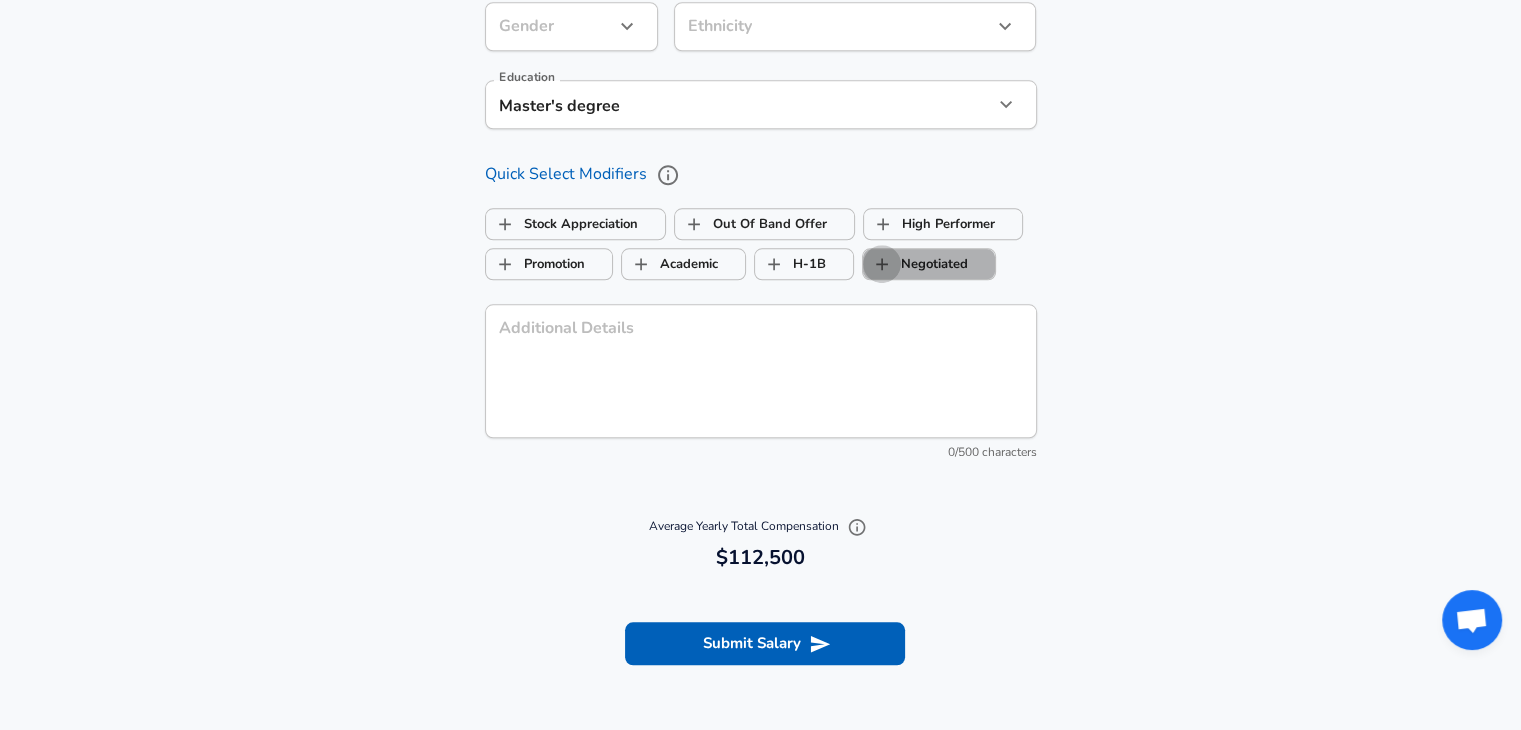click on "Negotiated" at bounding box center (882, 264) 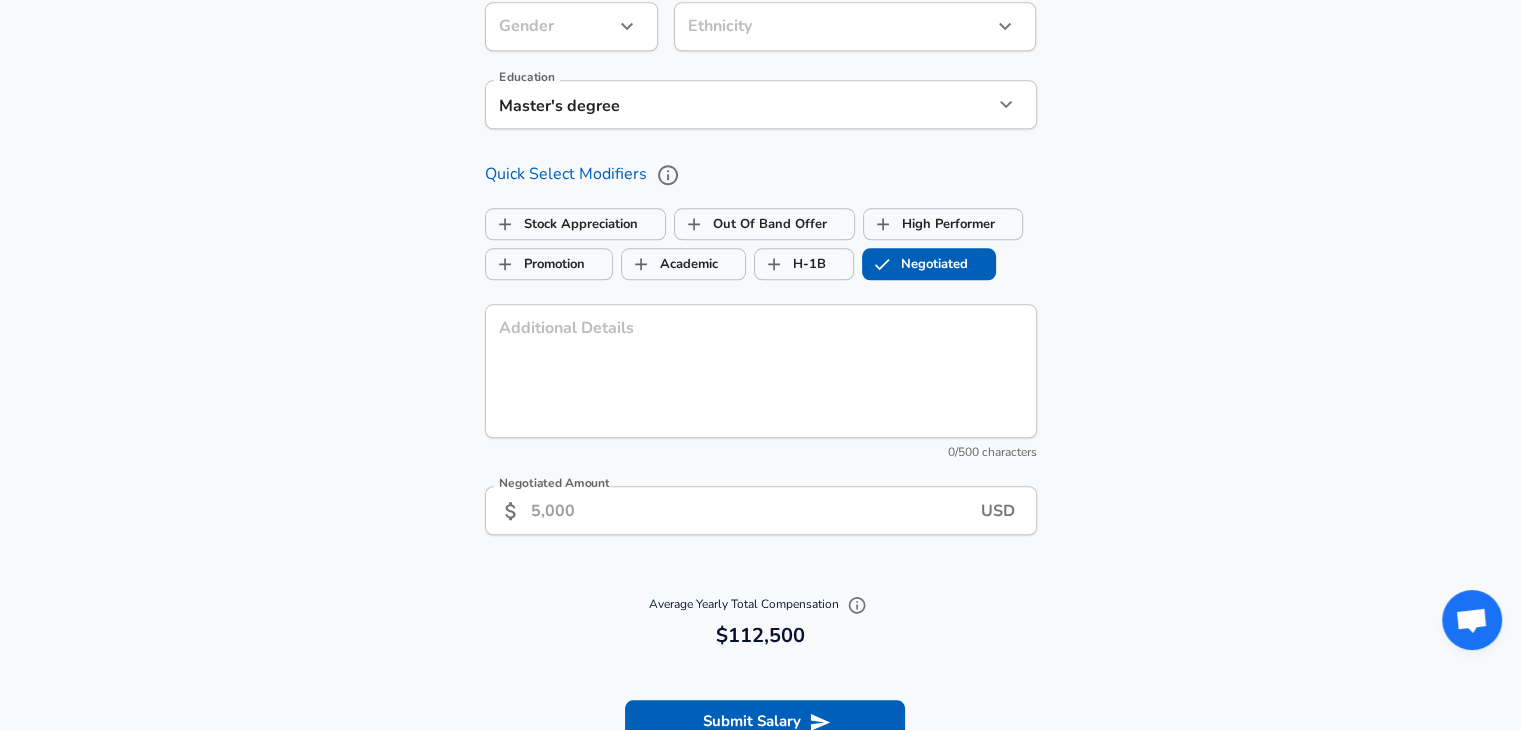 checkbox on "true" 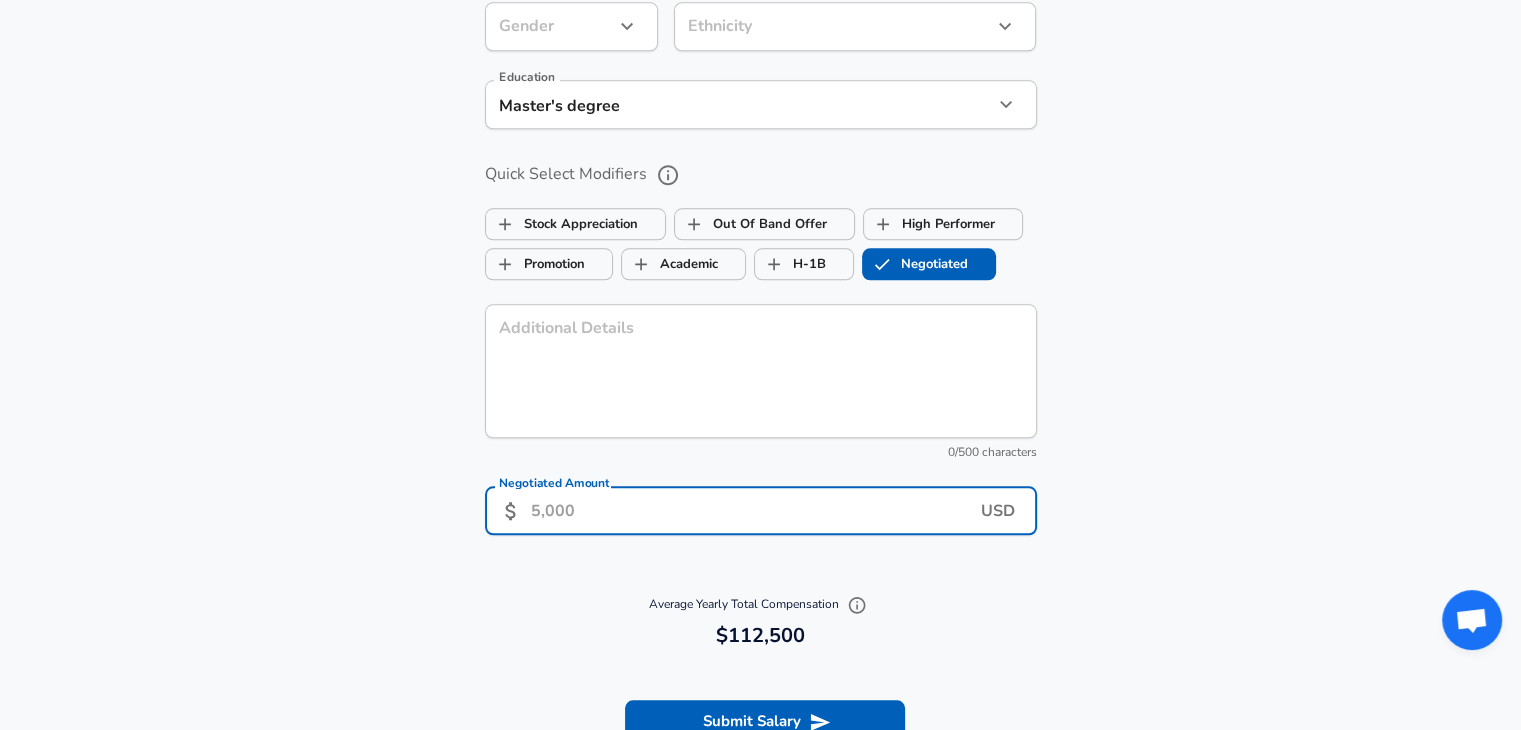 click on "Negotiated Amount" at bounding box center [756, 510] 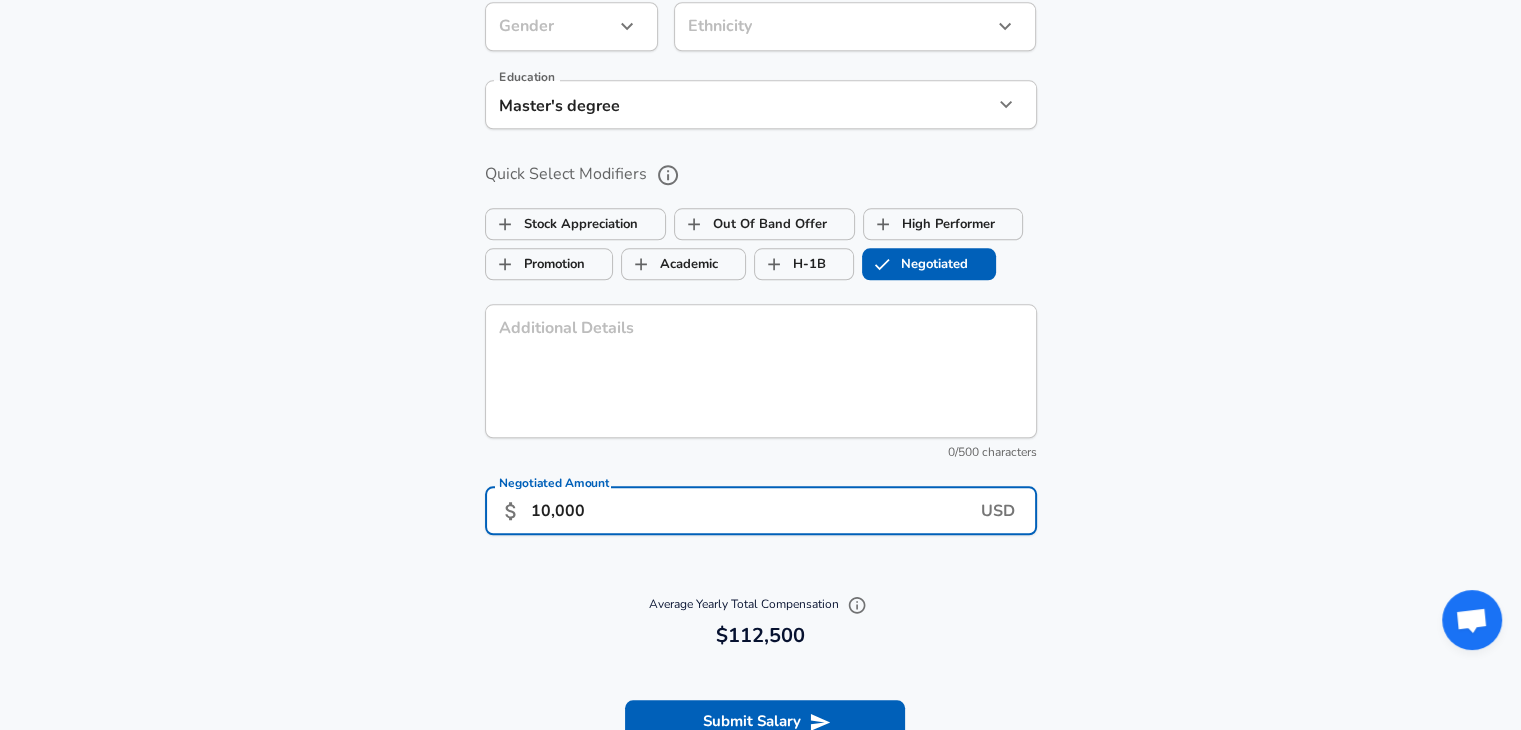 type on "10,000" 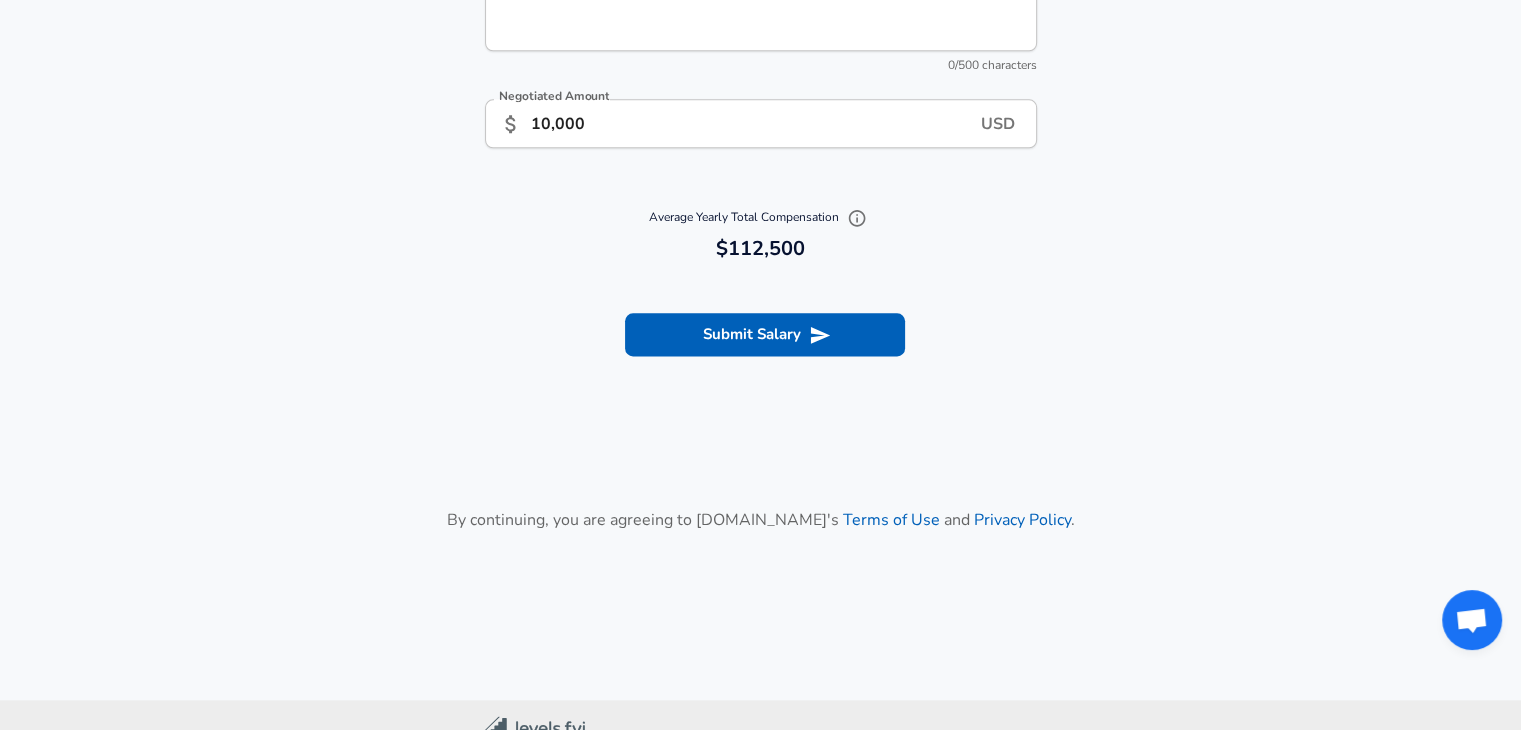 scroll, scrollTop: 2519, scrollLeft: 0, axis: vertical 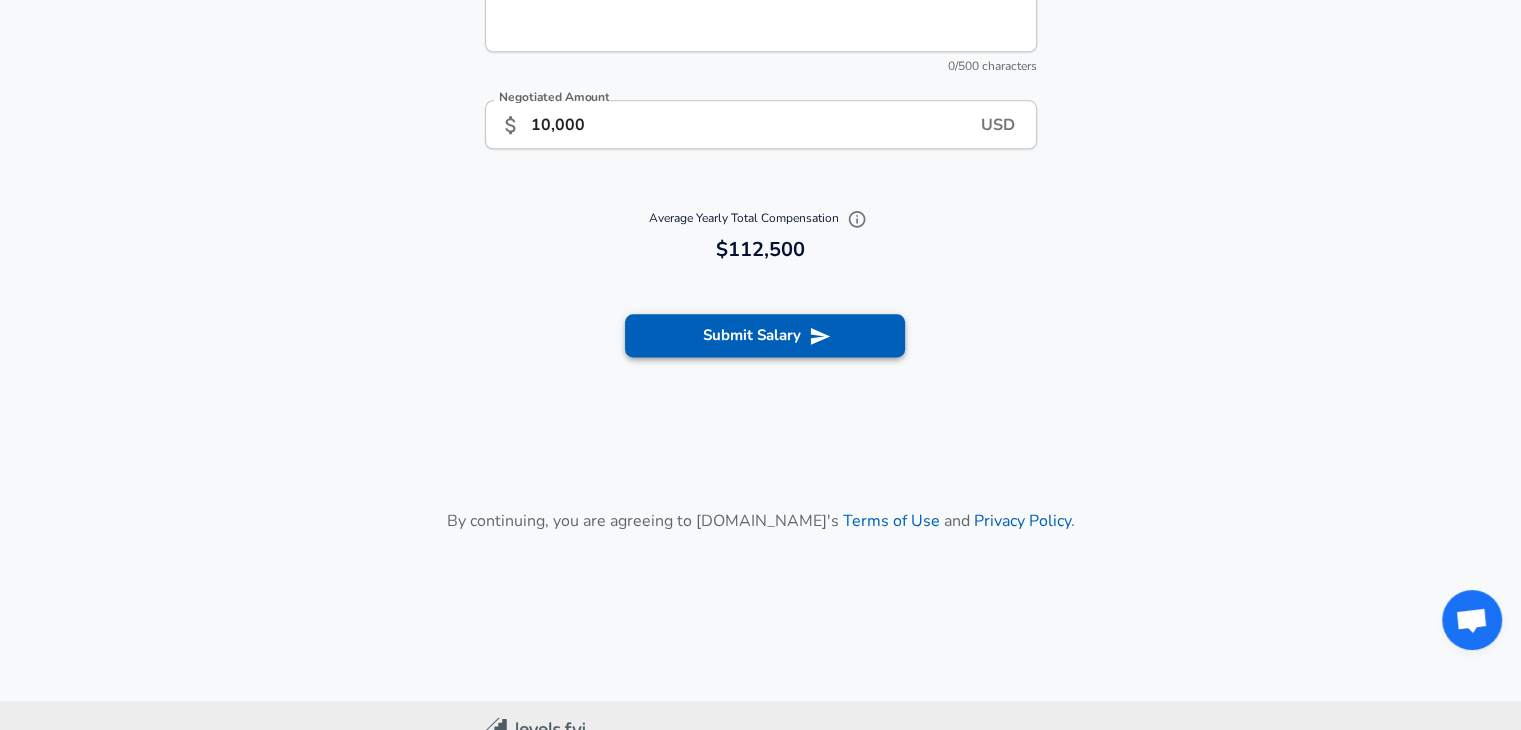 click on "Submit Salary" at bounding box center (765, 335) 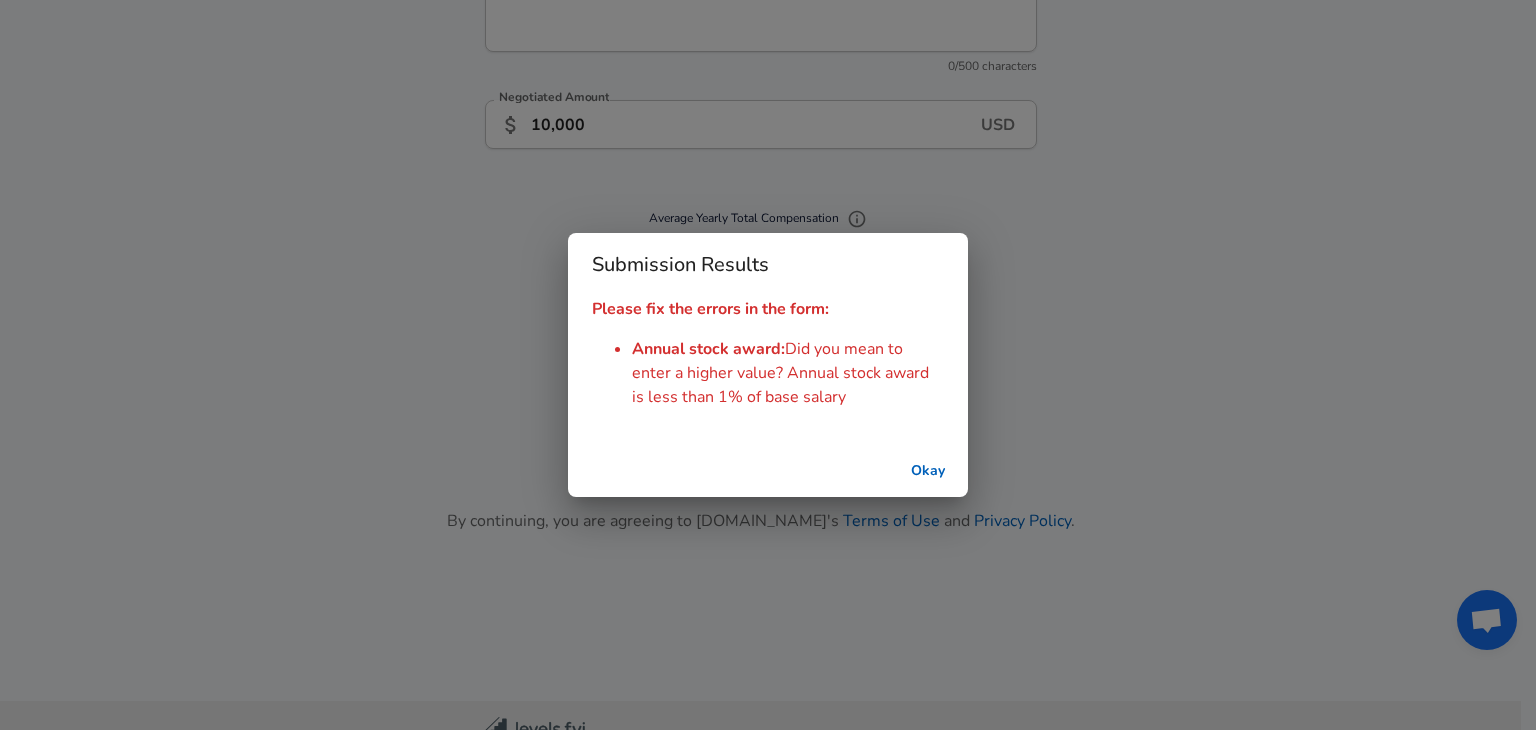 click on "Okay" at bounding box center (928, 471) 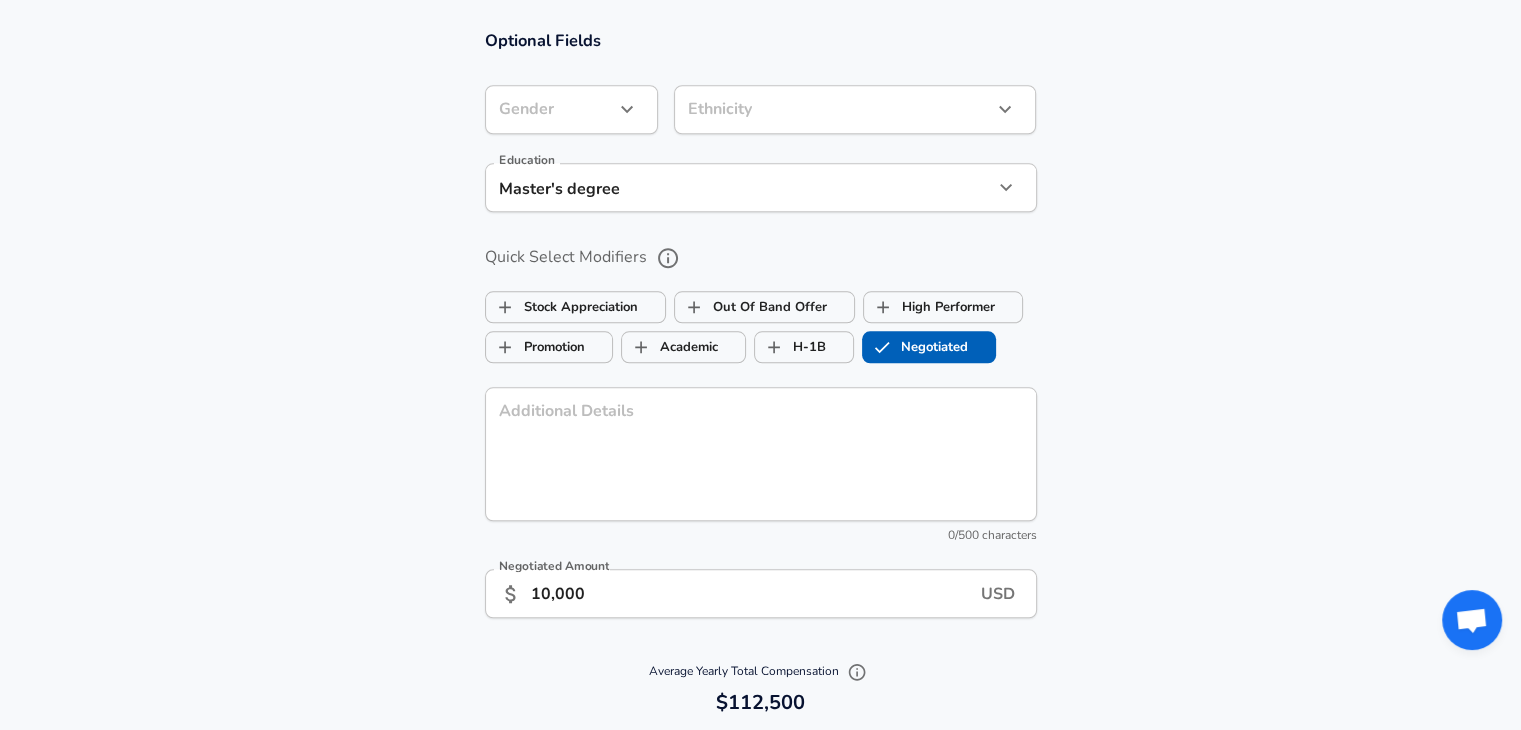 scroll, scrollTop: 2589, scrollLeft: 0, axis: vertical 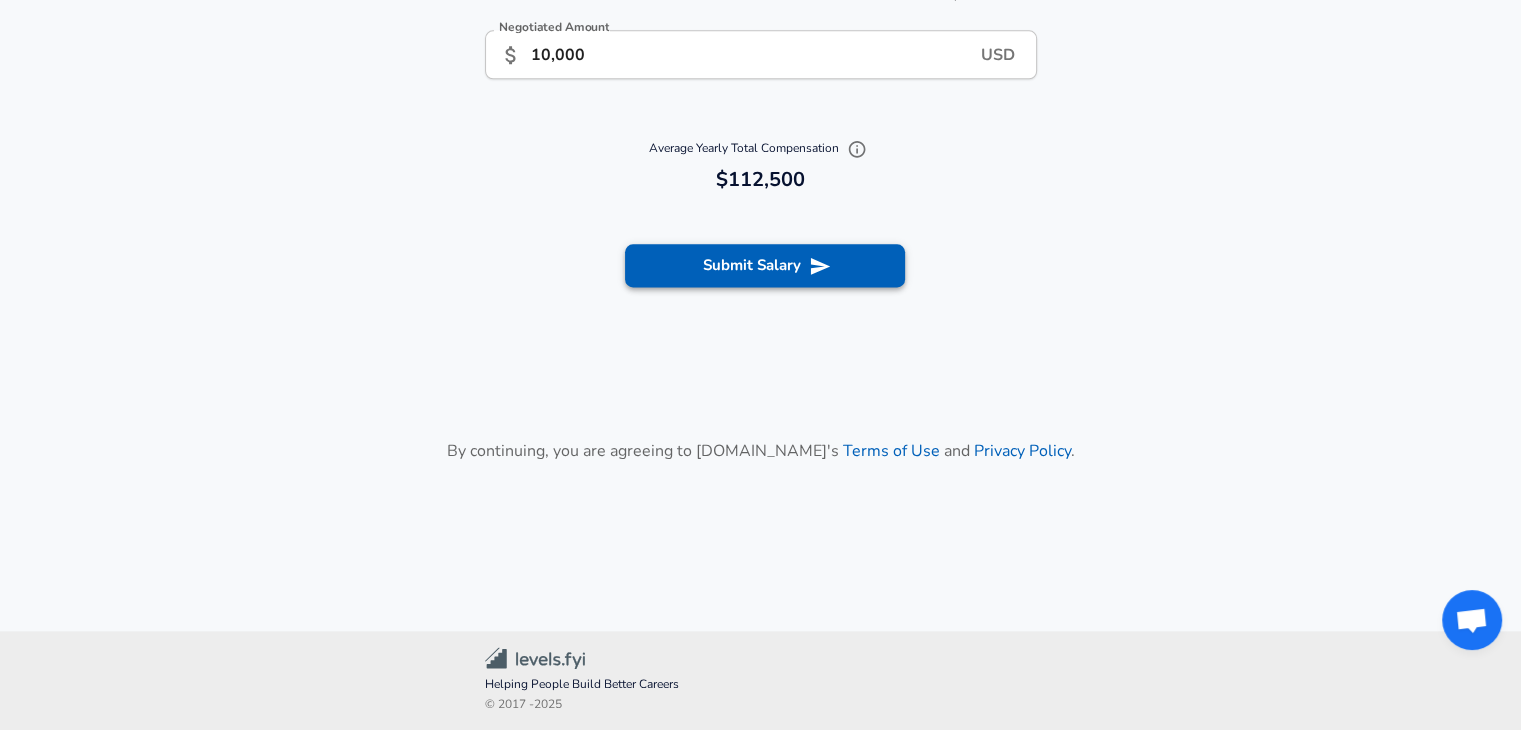 click on "Submit Salary" at bounding box center [765, 265] 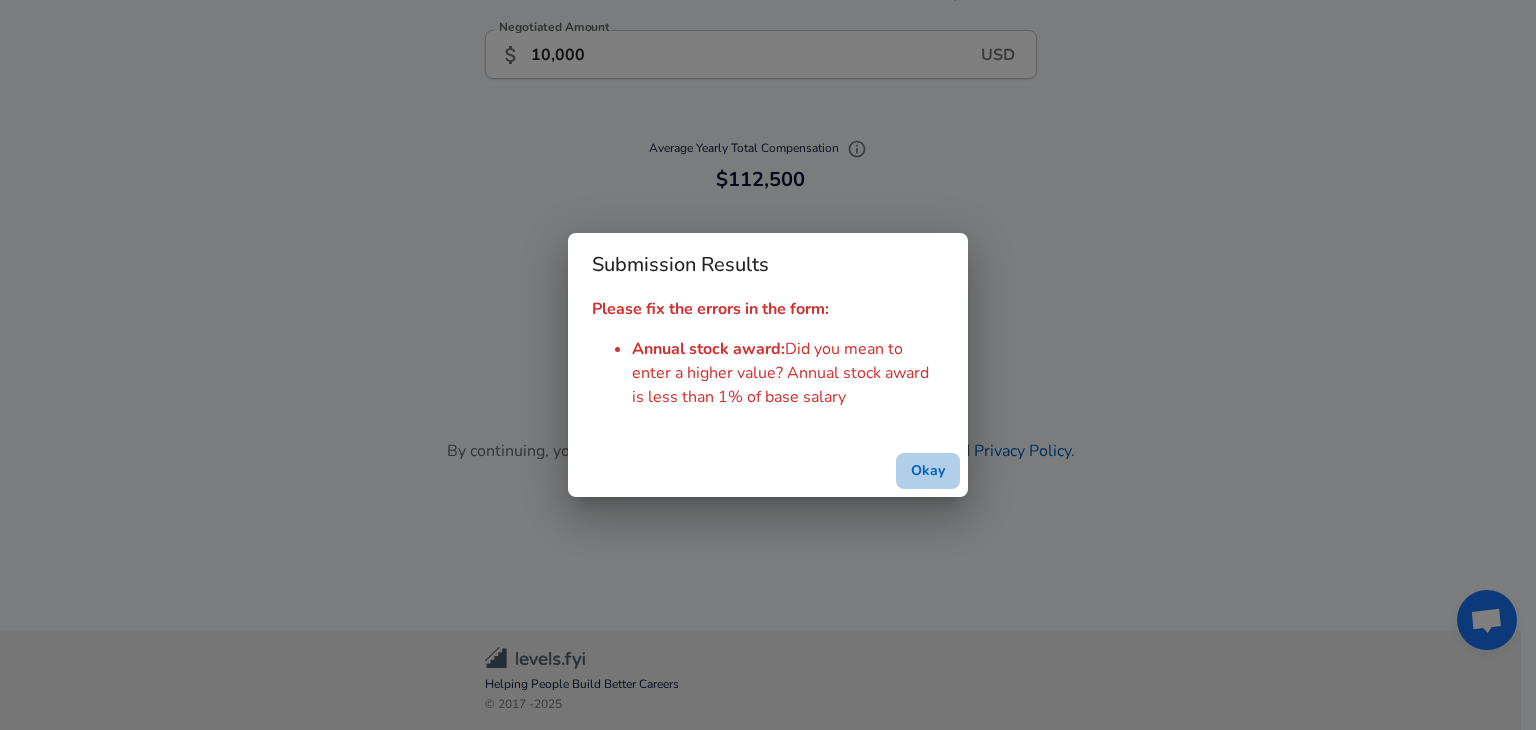 click on "Okay" at bounding box center [928, 471] 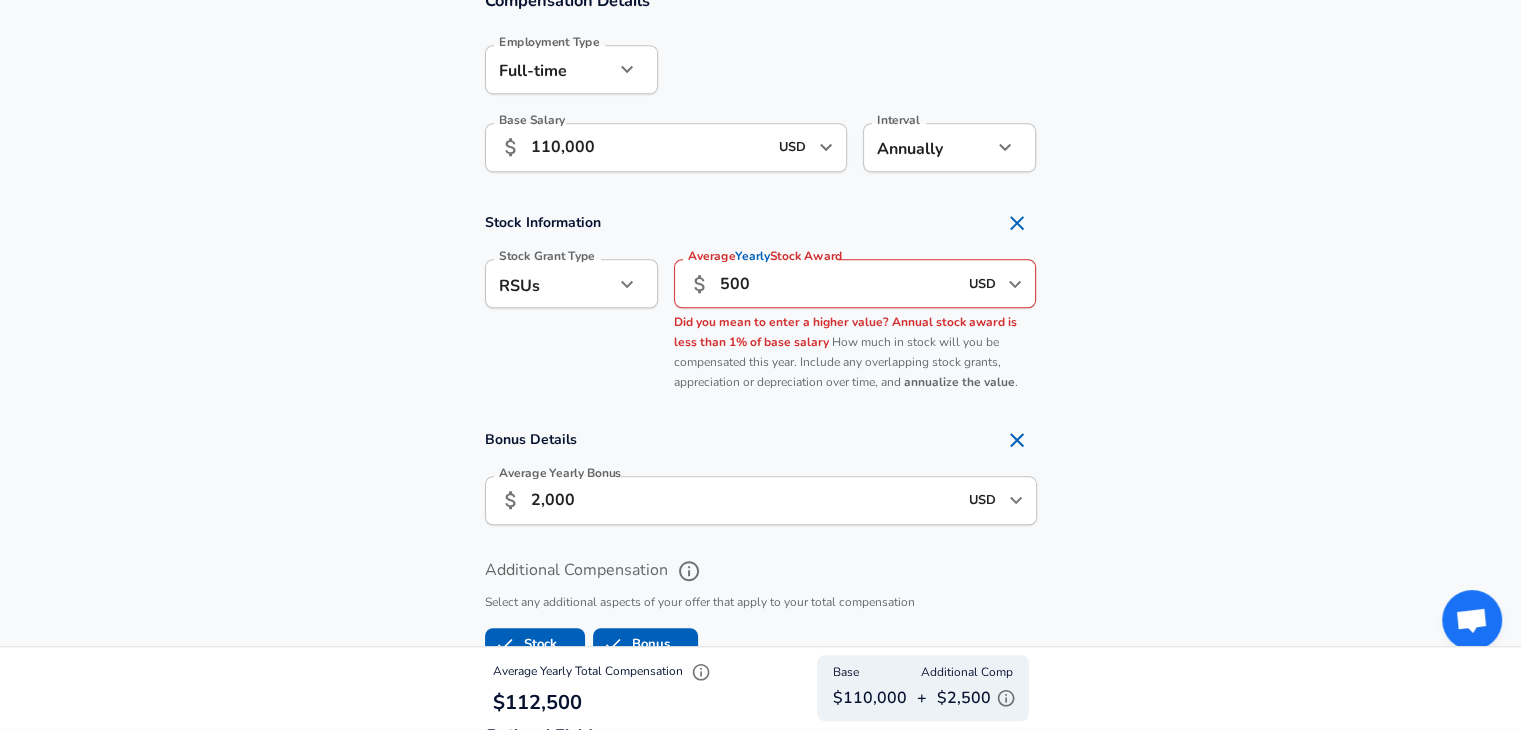 scroll, scrollTop: 1356, scrollLeft: 0, axis: vertical 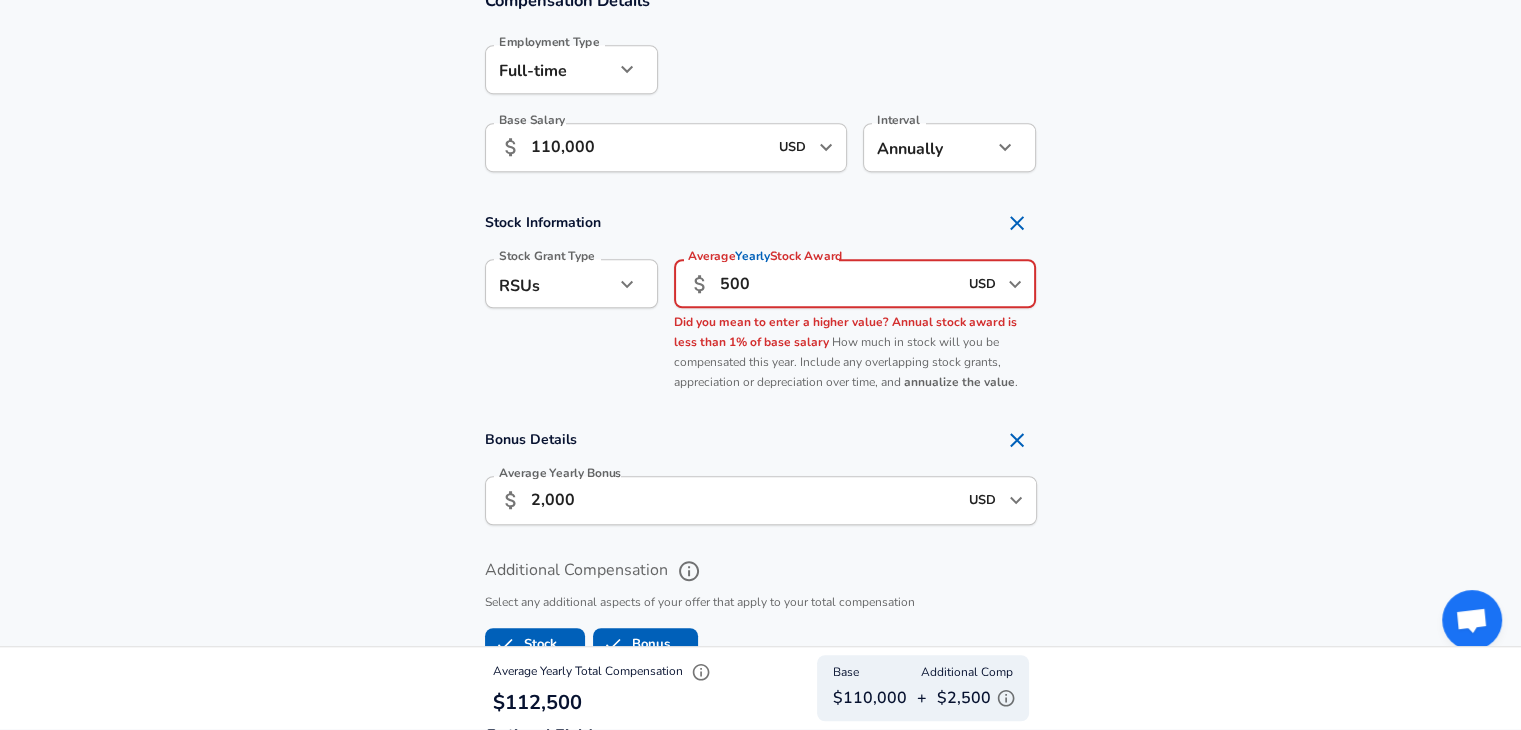 click on "500" at bounding box center [838, 283] 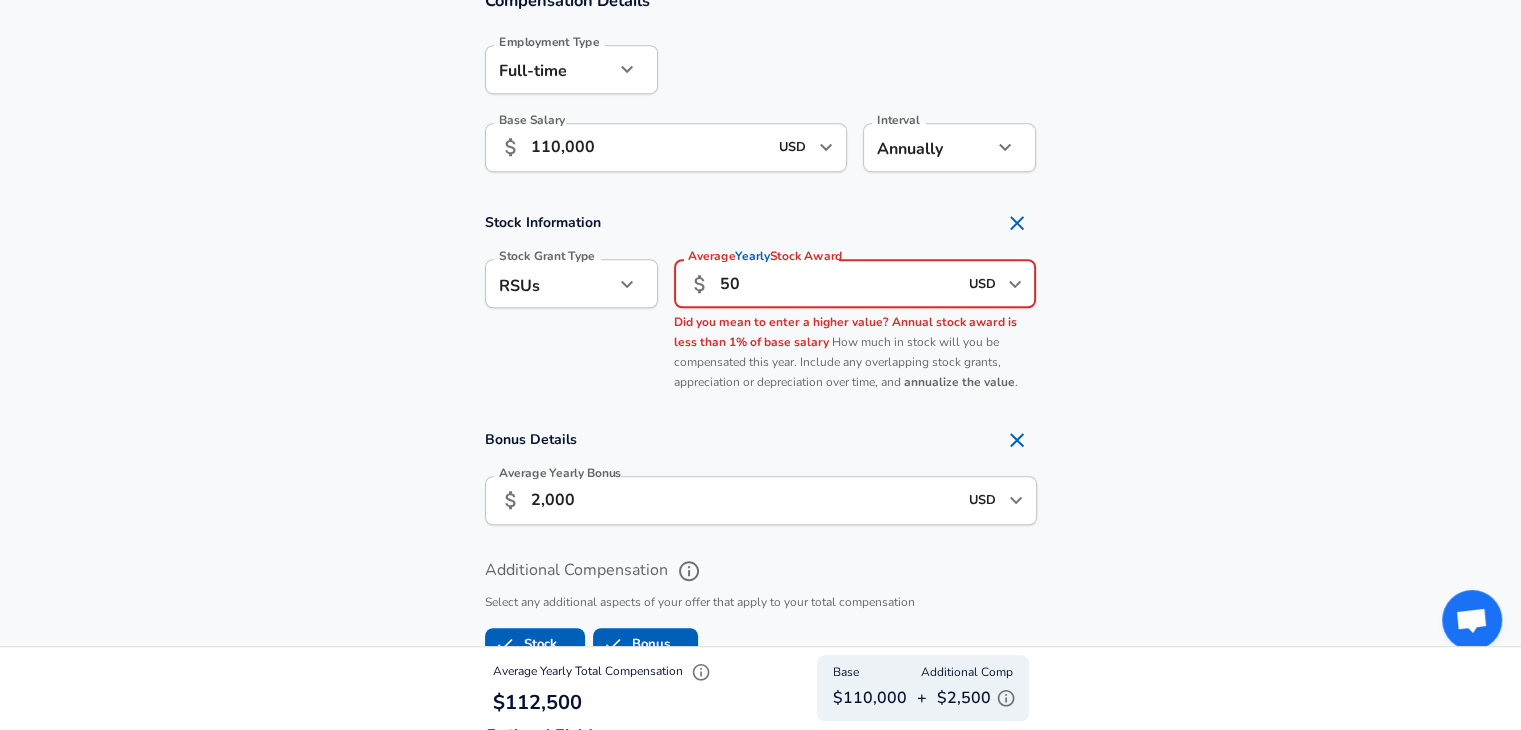 type on "5" 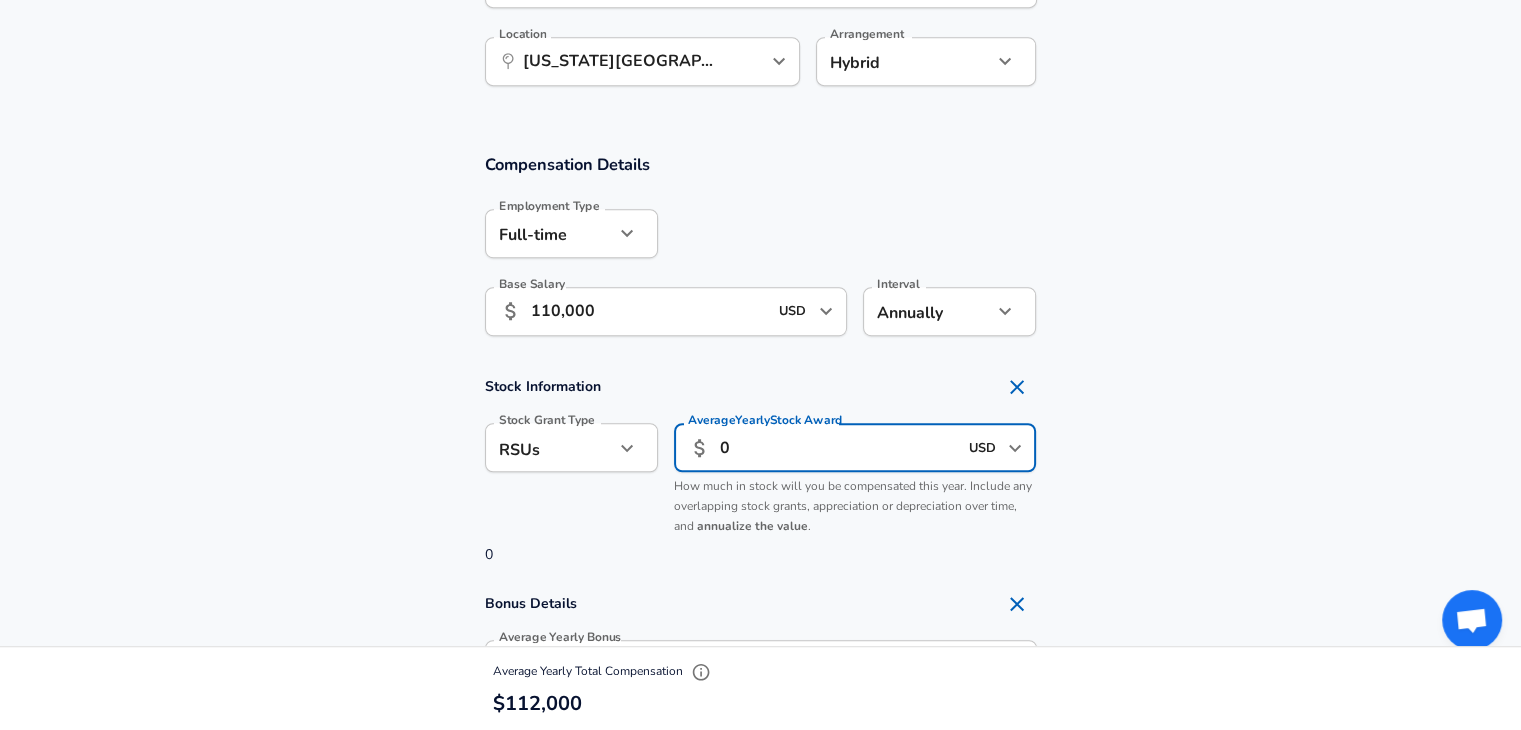 type on "0" 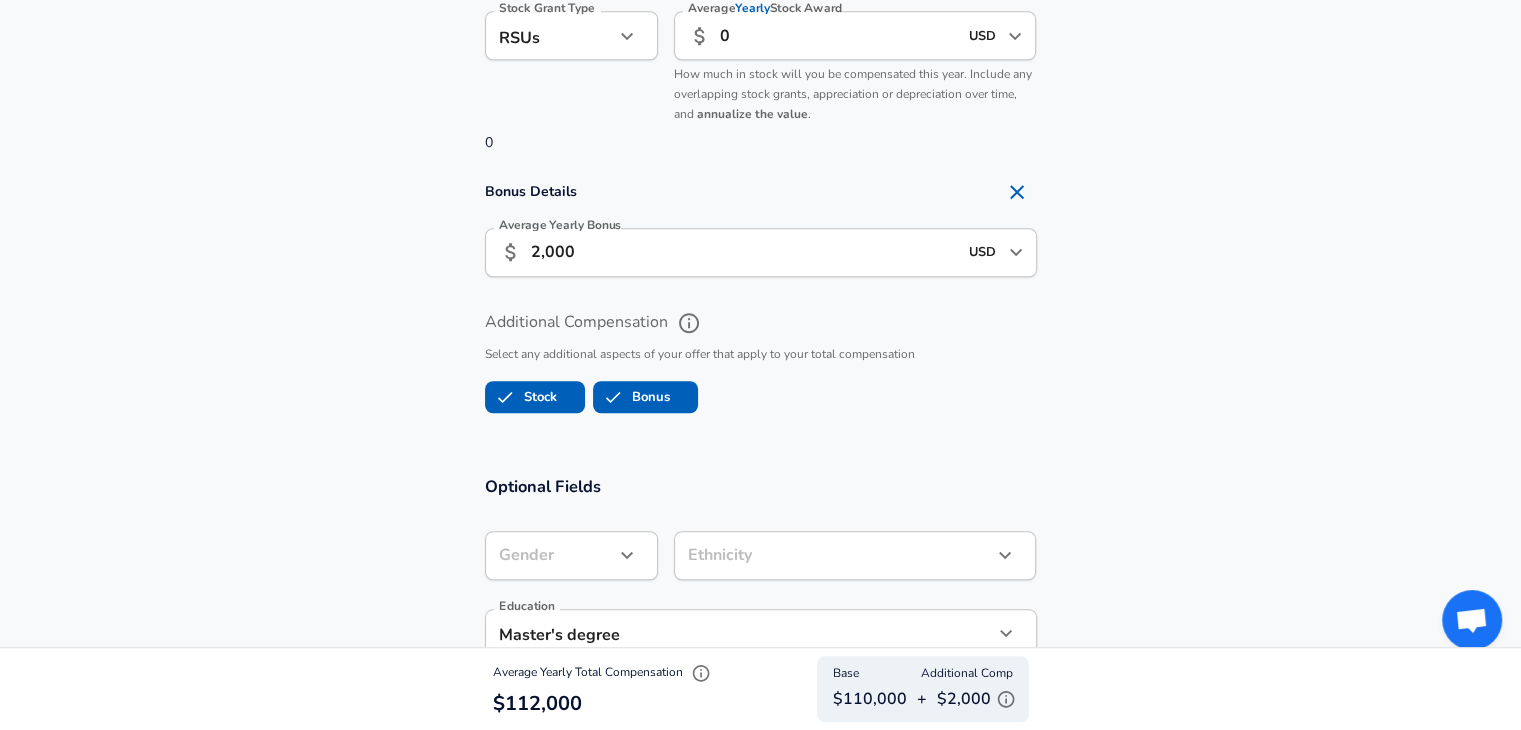 scroll, scrollTop: 1605, scrollLeft: 0, axis: vertical 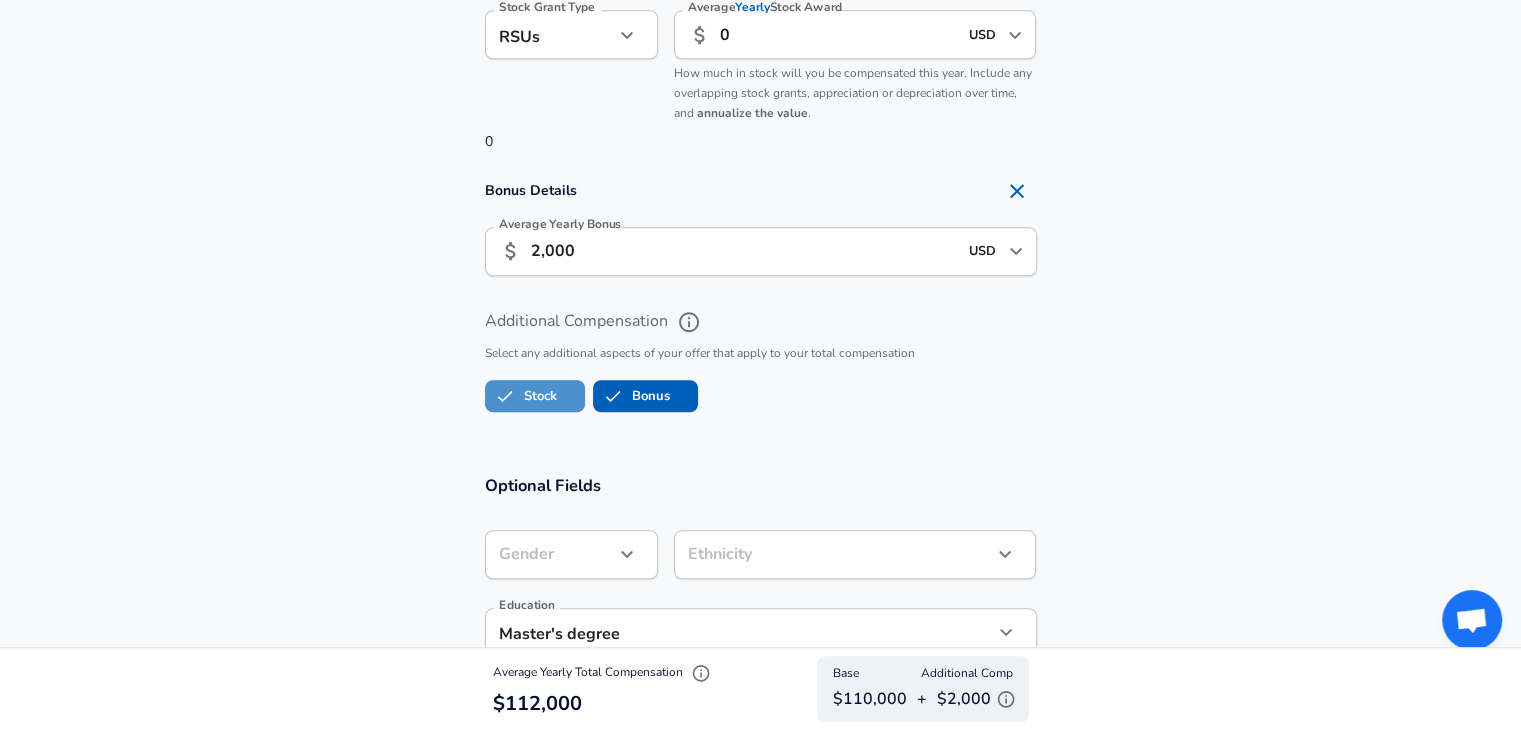 click on "Stock" at bounding box center (521, 396) 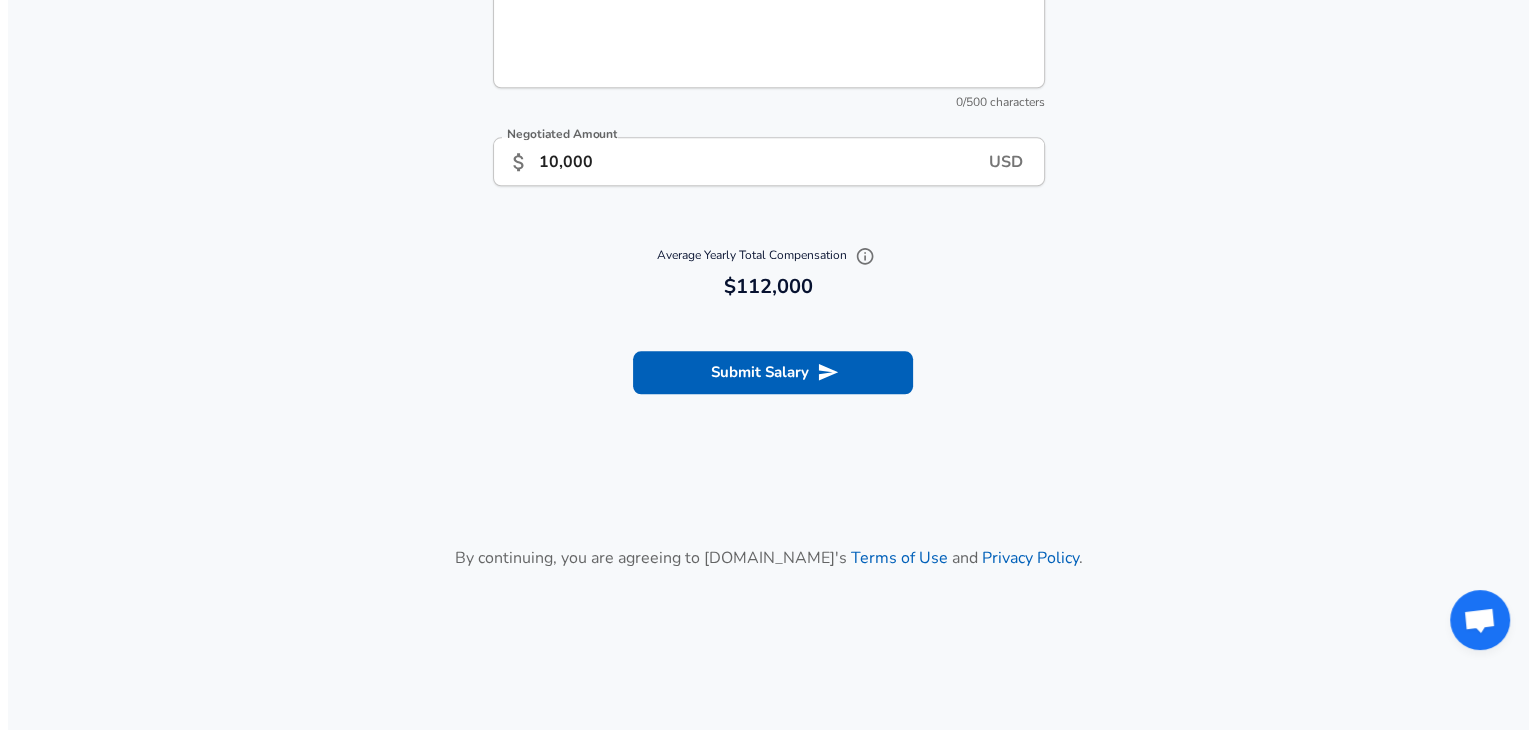 scroll, scrollTop: 2300, scrollLeft: 0, axis: vertical 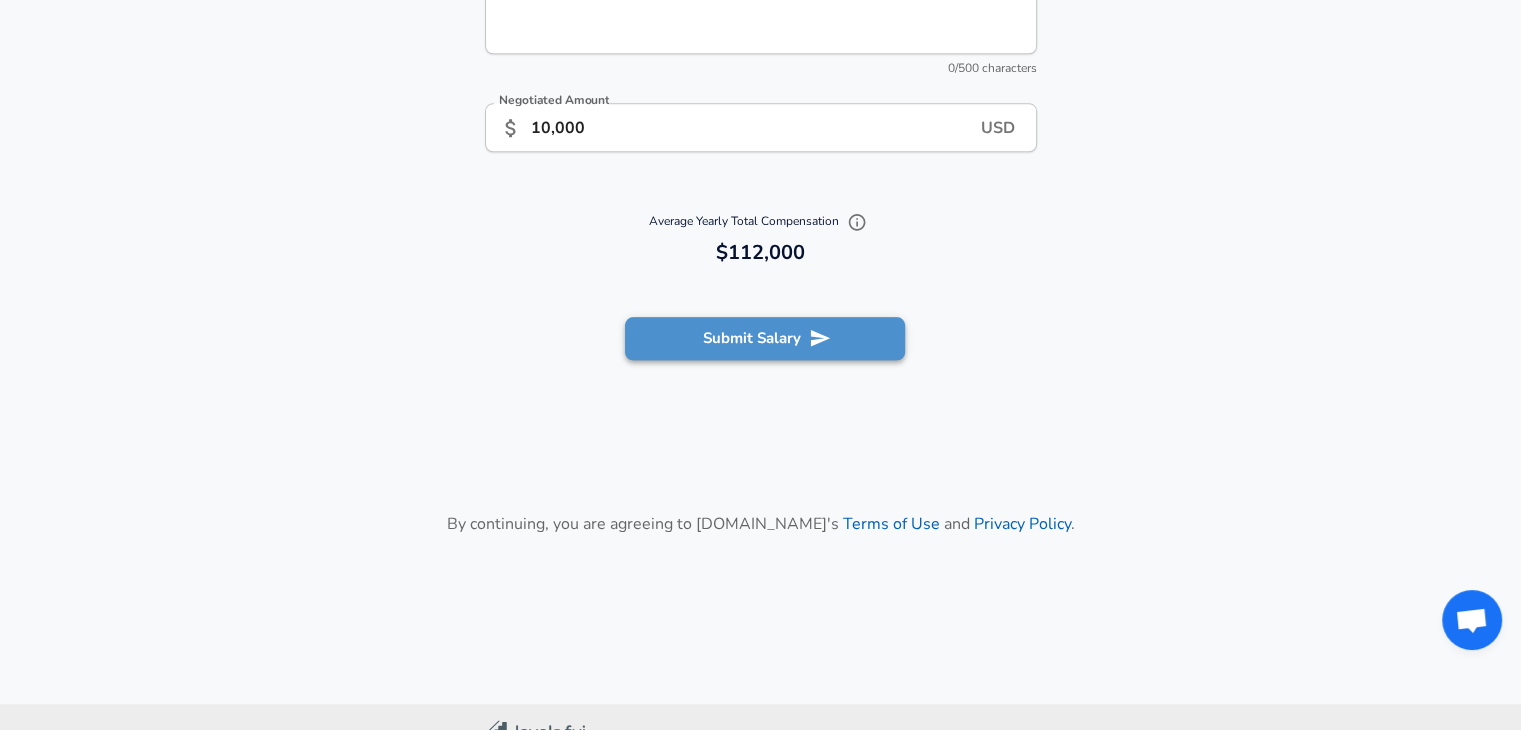 click on "Submit Salary" at bounding box center (765, 338) 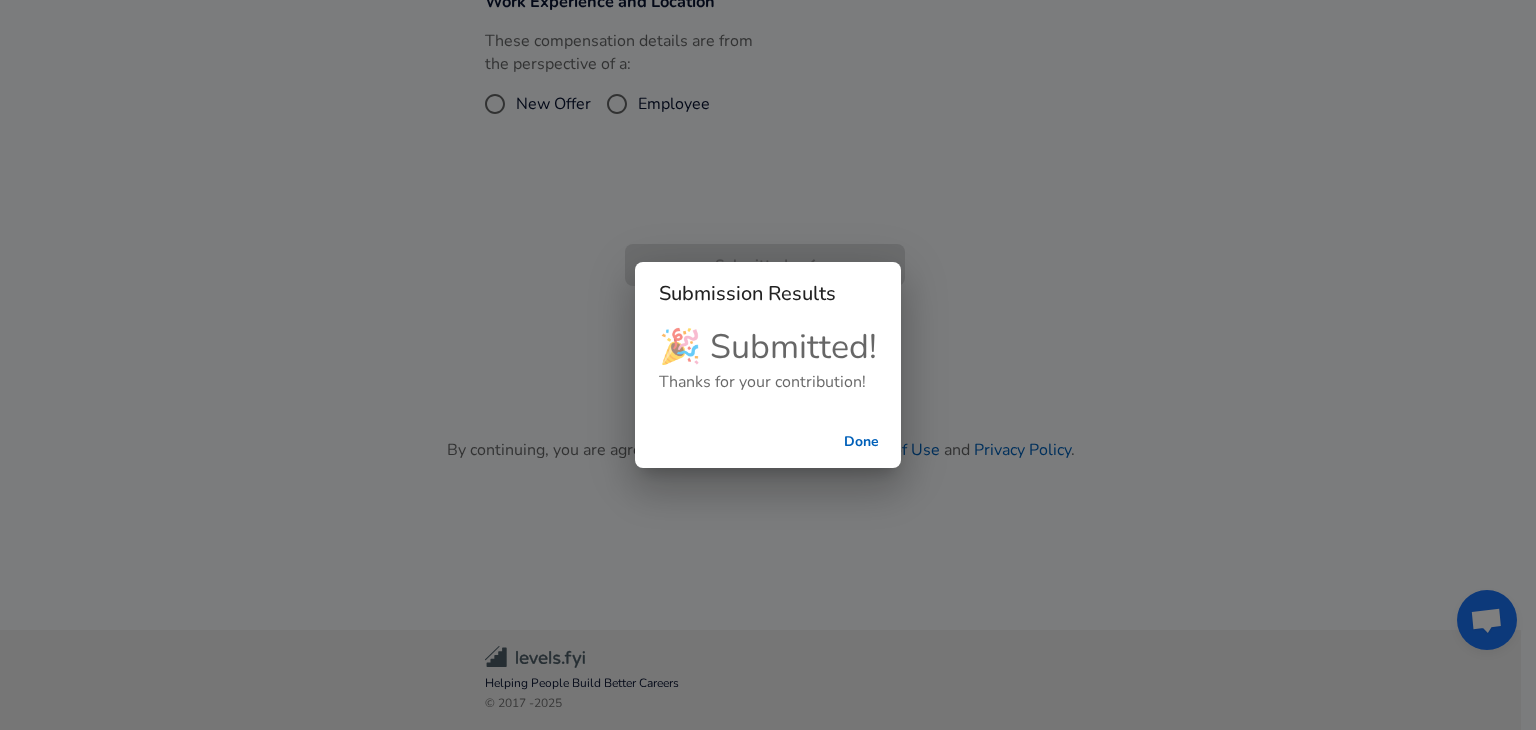 scroll, scrollTop: 720, scrollLeft: 0, axis: vertical 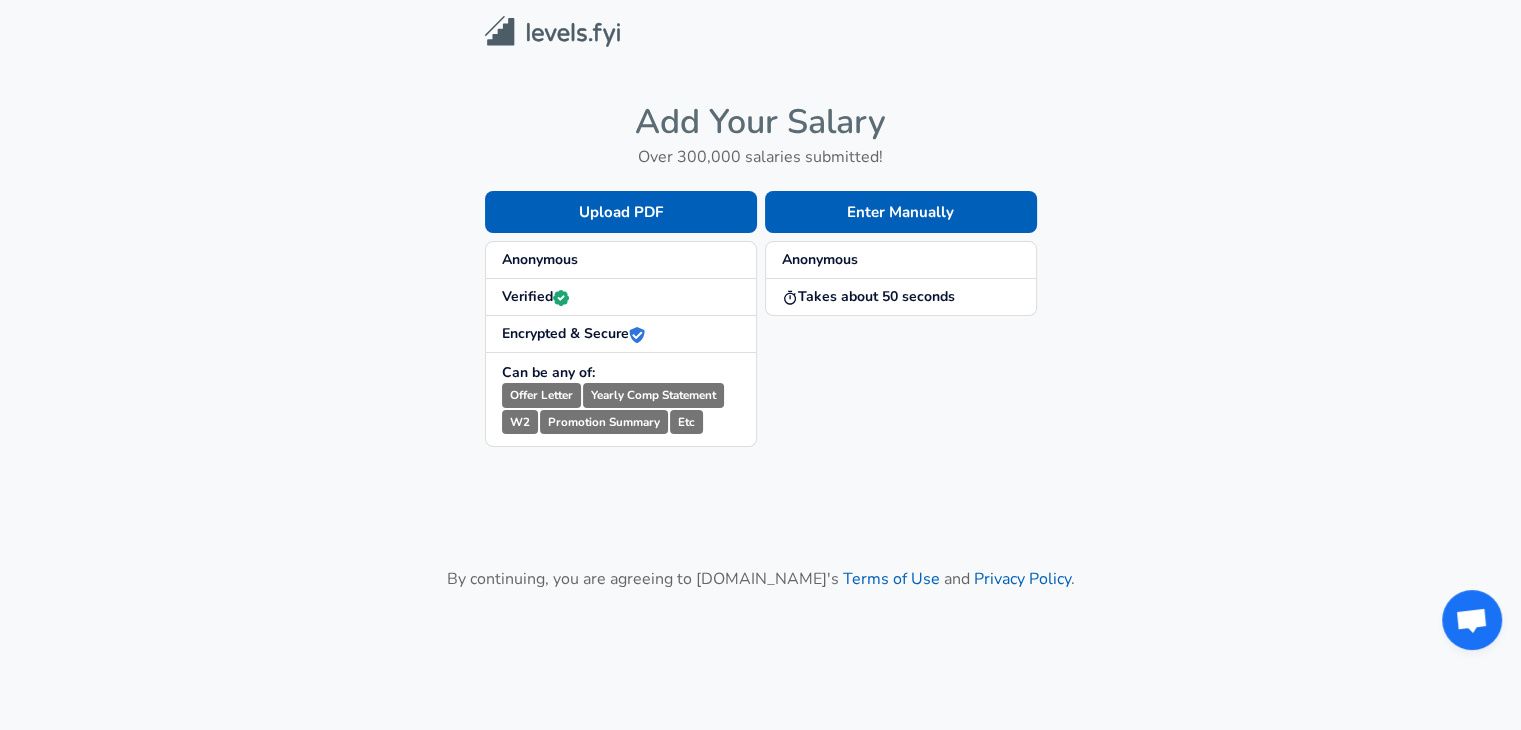 click at bounding box center (552, 31) 